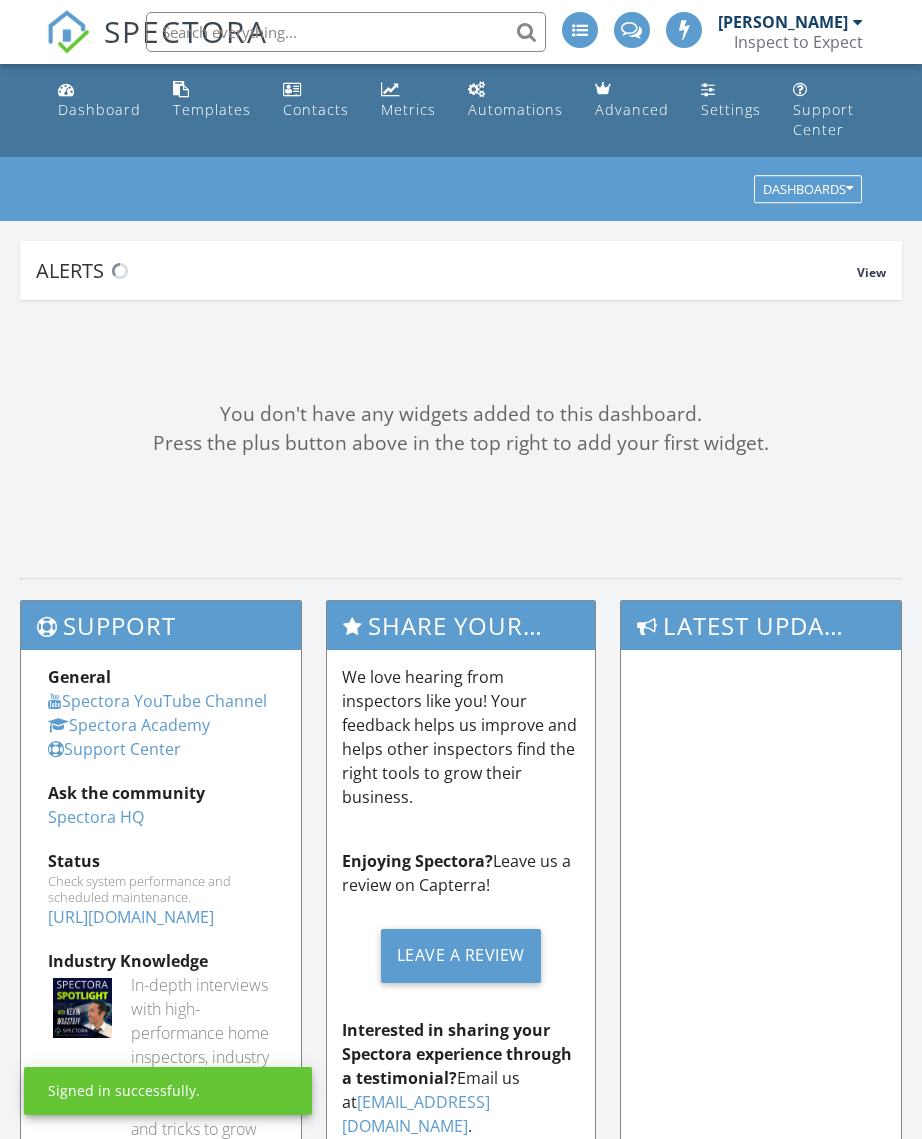 scroll, scrollTop: 0, scrollLeft: 0, axis: both 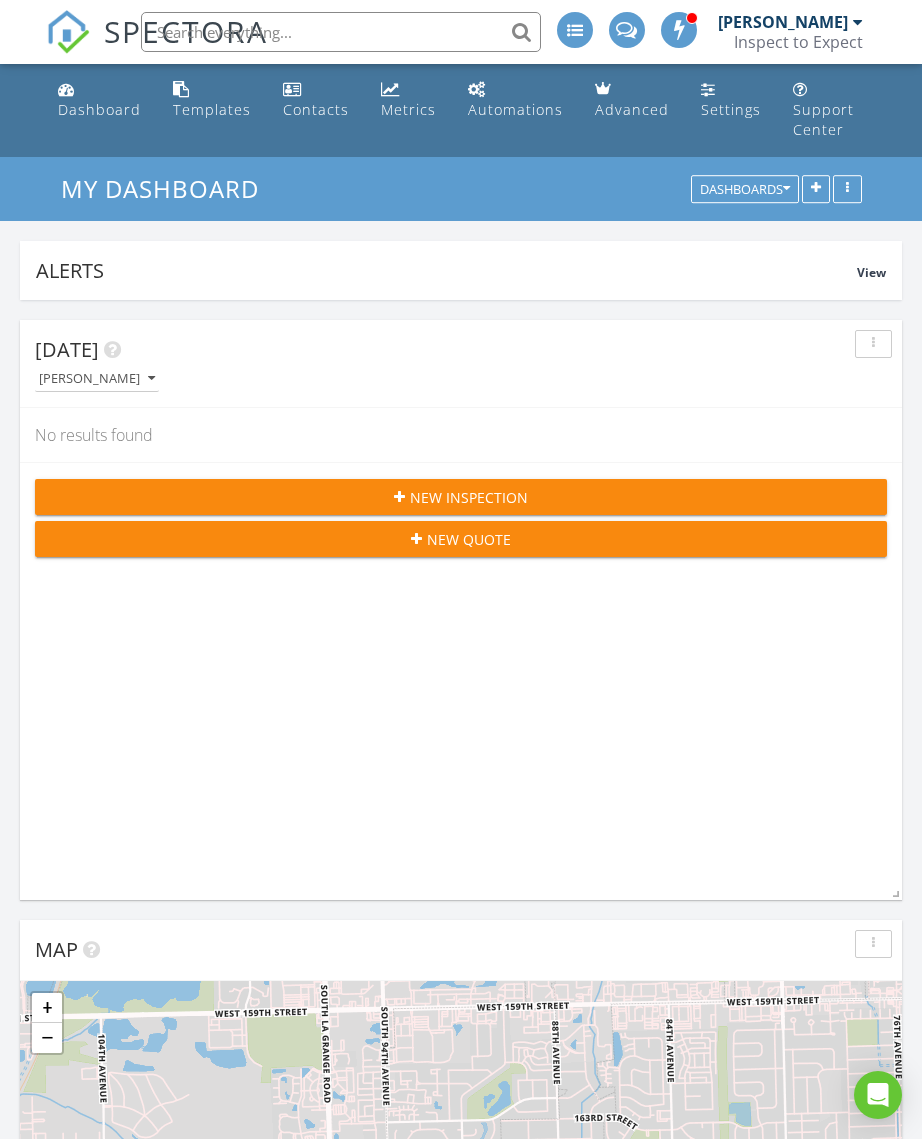 click 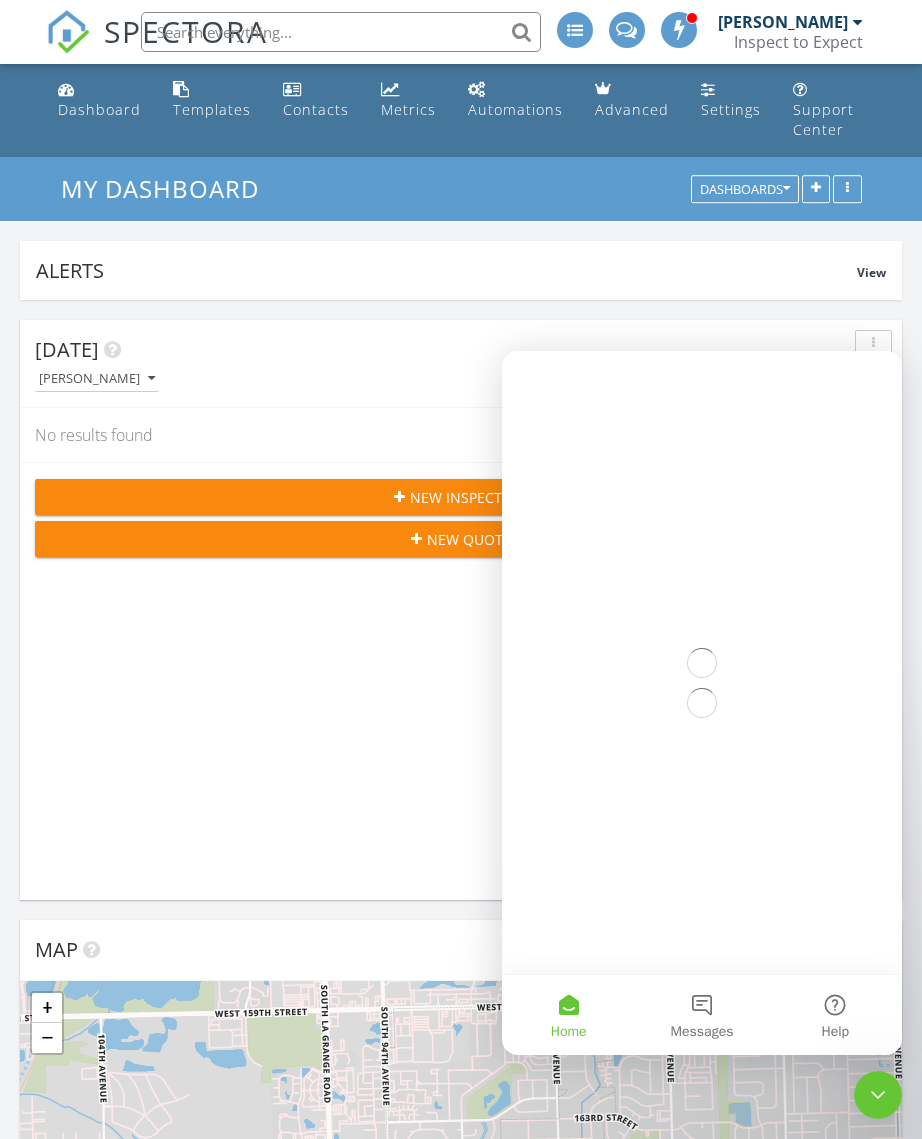 scroll, scrollTop: 0, scrollLeft: 0, axis: both 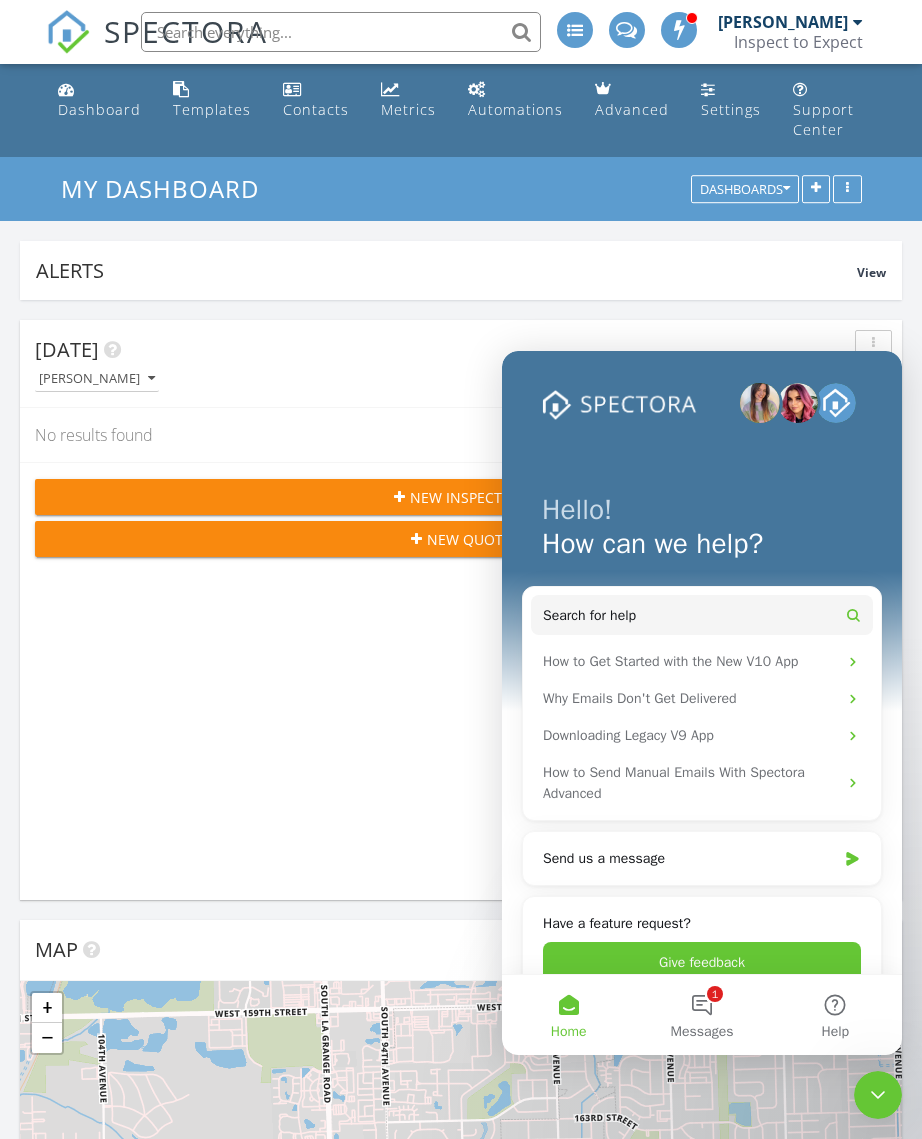 click on "Messages" at bounding box center [702, 1032] 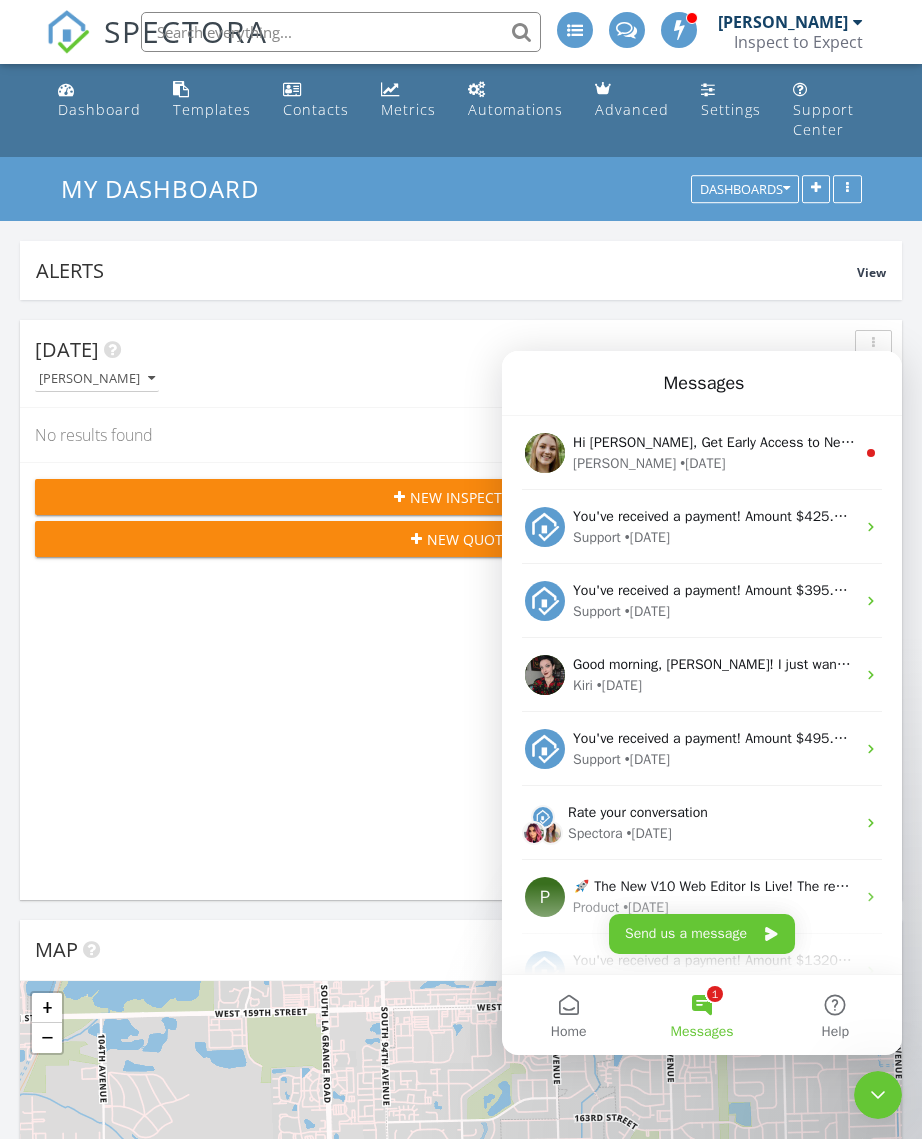 click on "Hi Michael, Get Early Access to New Report Writing Features & Updates Want to be the first to try Spectora’s latest updates? Join our early access group and be the first to use new features before they’re released. Features and updates coming soon that you will get early access to include: Update: The upgraded Rapid Fire Camera, New: Photo preview before adding images to a report, New: The .5 camera lens Megan •  1d ago" at bounding box center (702, 453) 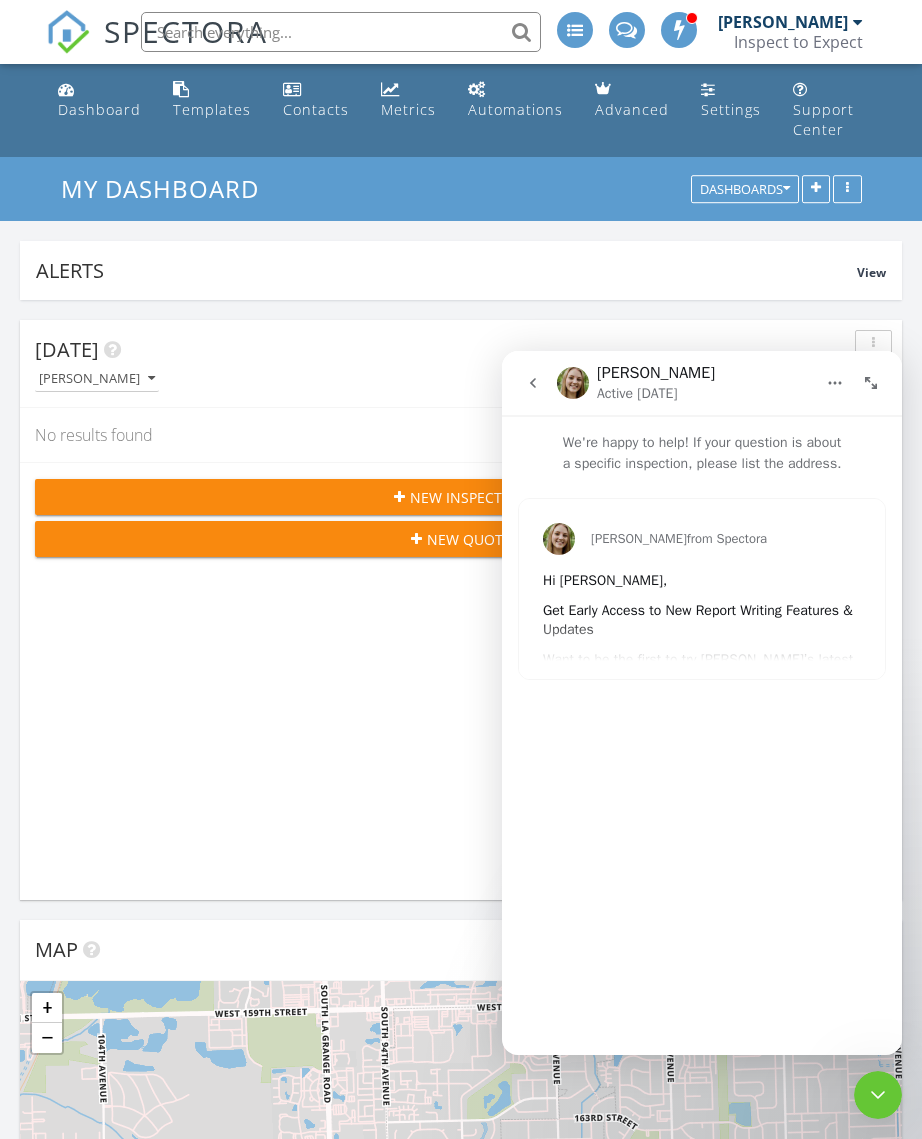 click on "Today
Michael Wilke
No results found       New Inspection     New Quote" at bounding box center (461, 610) 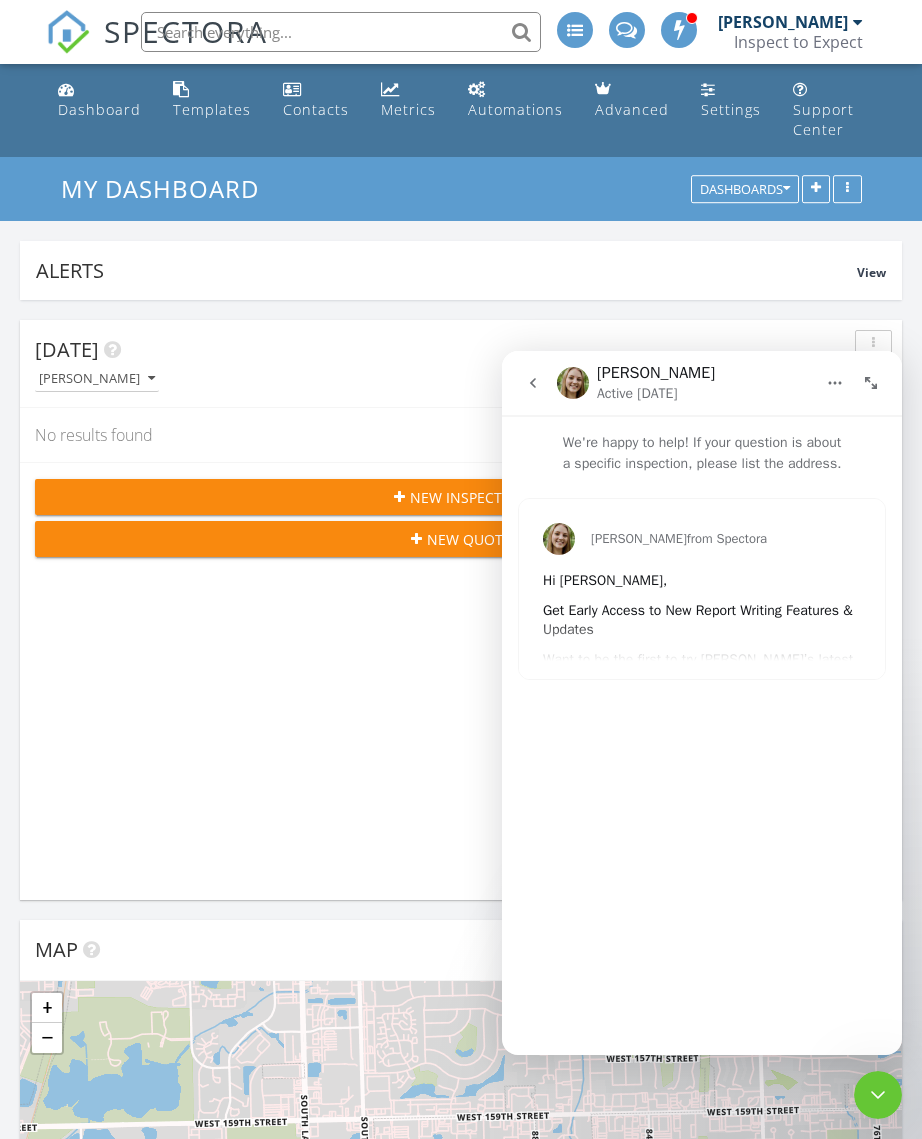 click on "Today
Michael Wilke
No results found       New Inspection     New Quote" at bounding box center [461, 610] 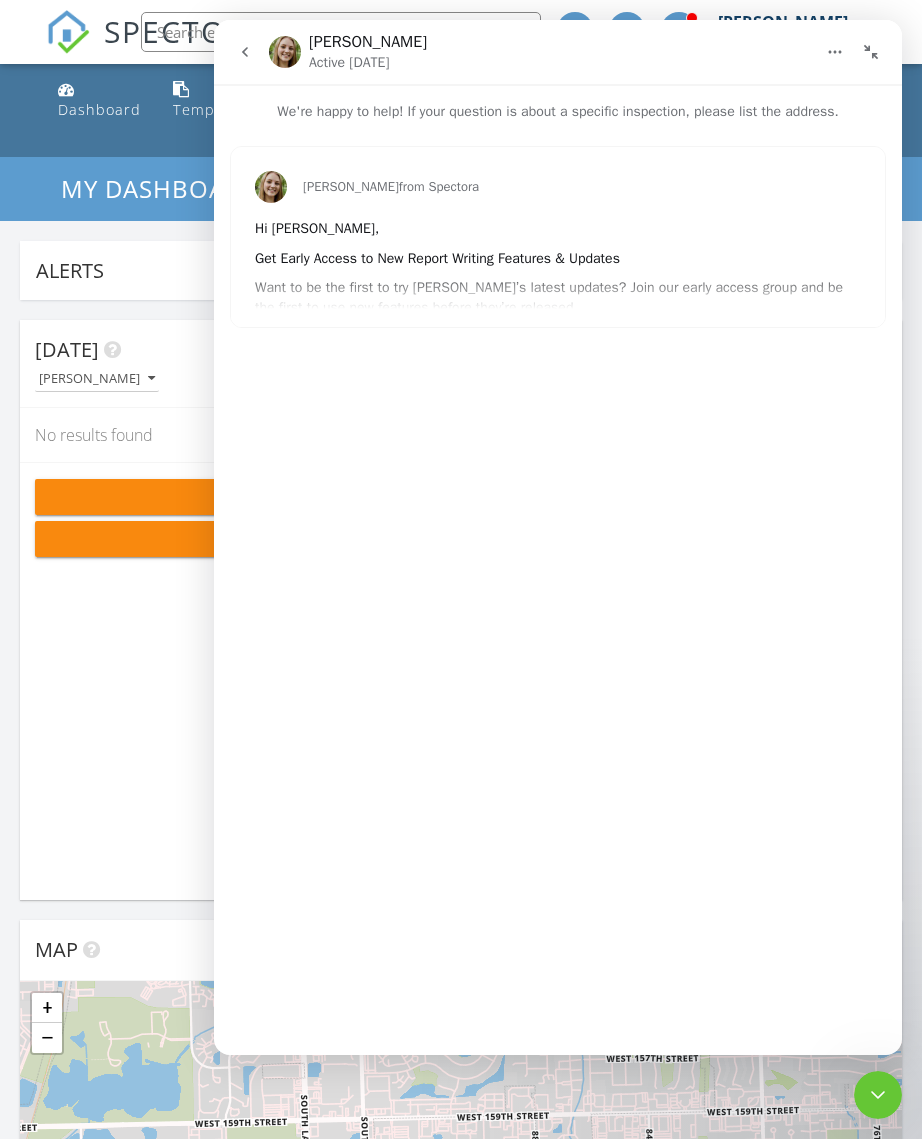 click 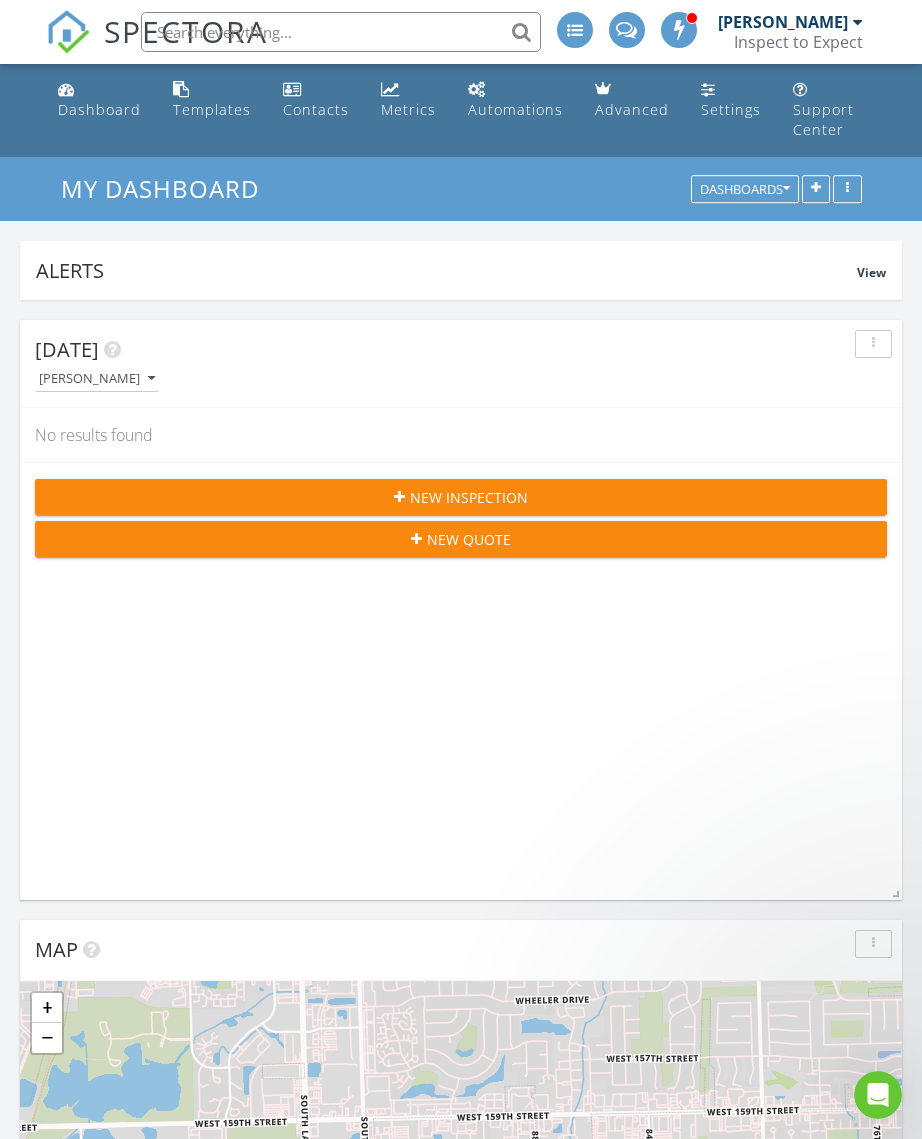 scroll, scrollTop: 0, scrollLeft: 0, axis: both 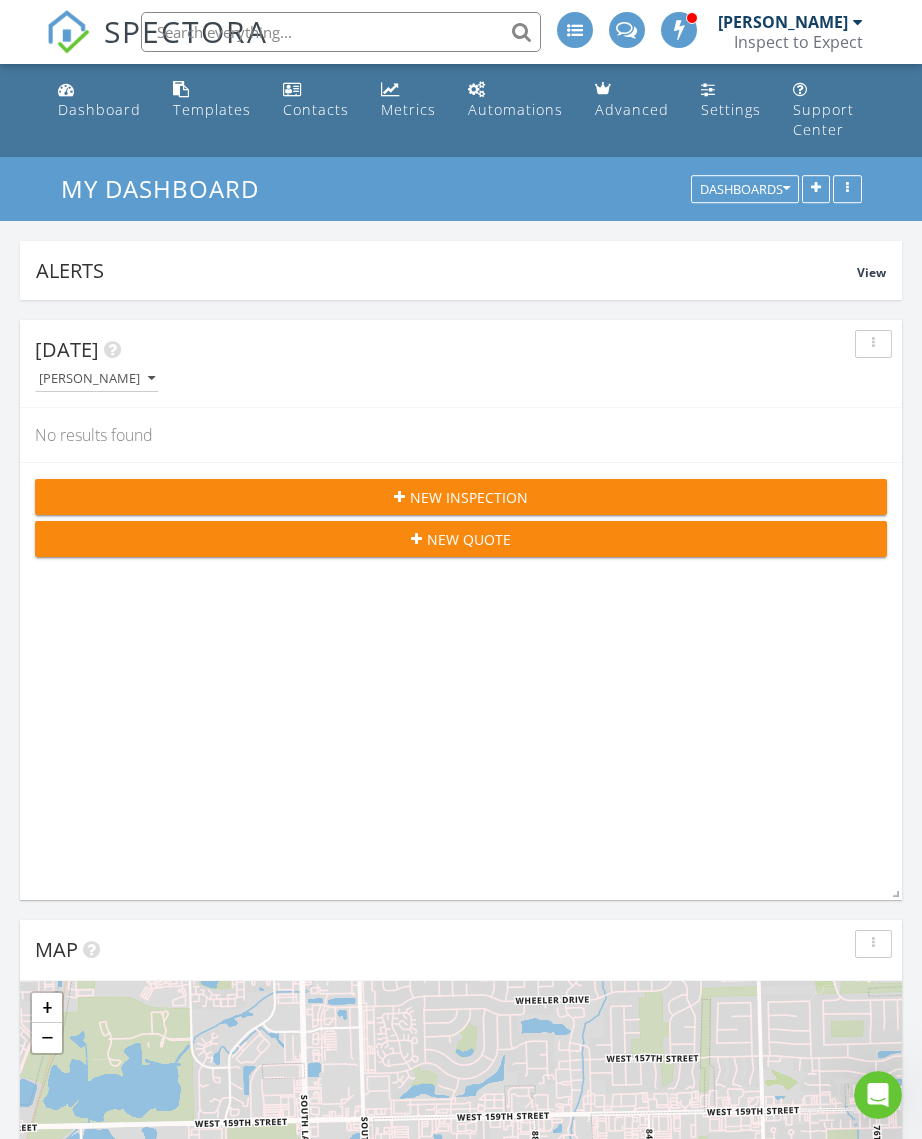 click on "New Inspection" at bounding box center (461, 497) 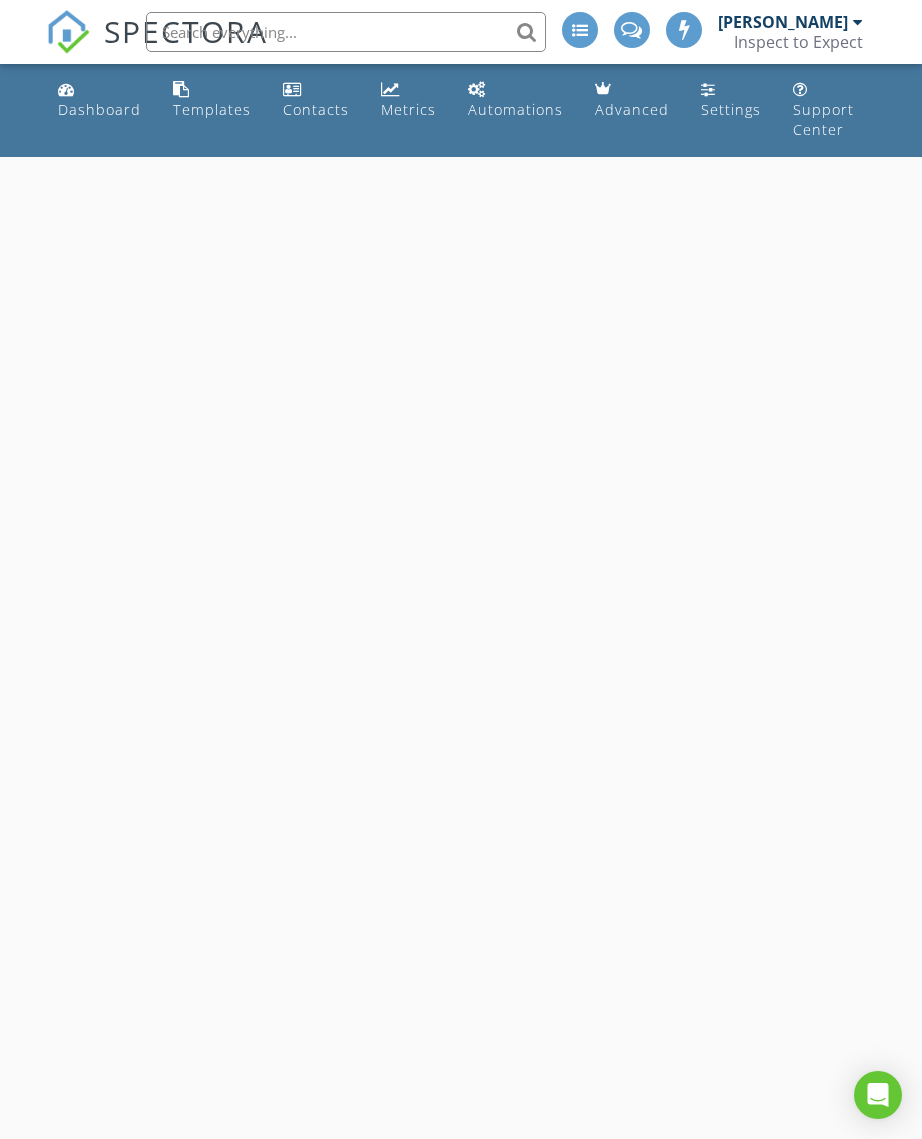 scroll, scrollTop: 0, scrollLeft: 0, axis: both 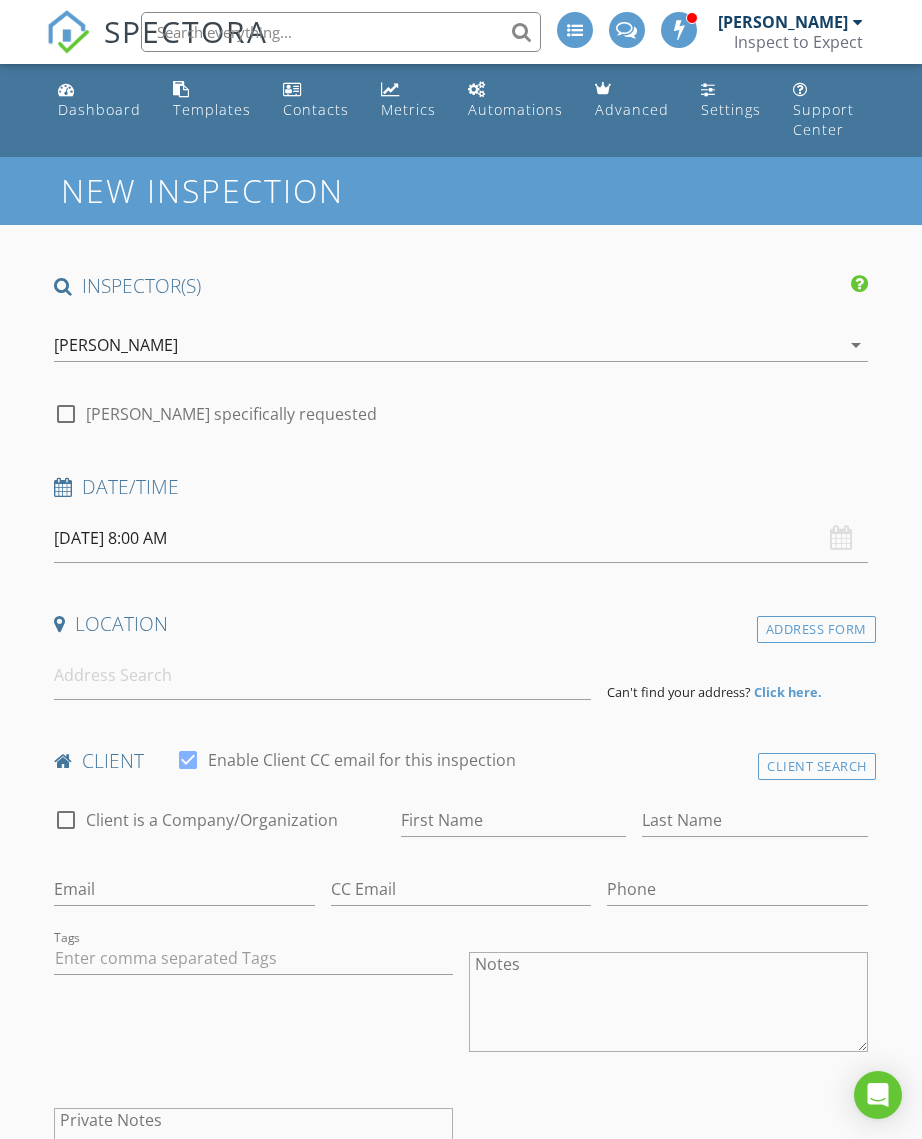 click on "07/14/2025 8:00 AM" at bounding box center (461, 538) 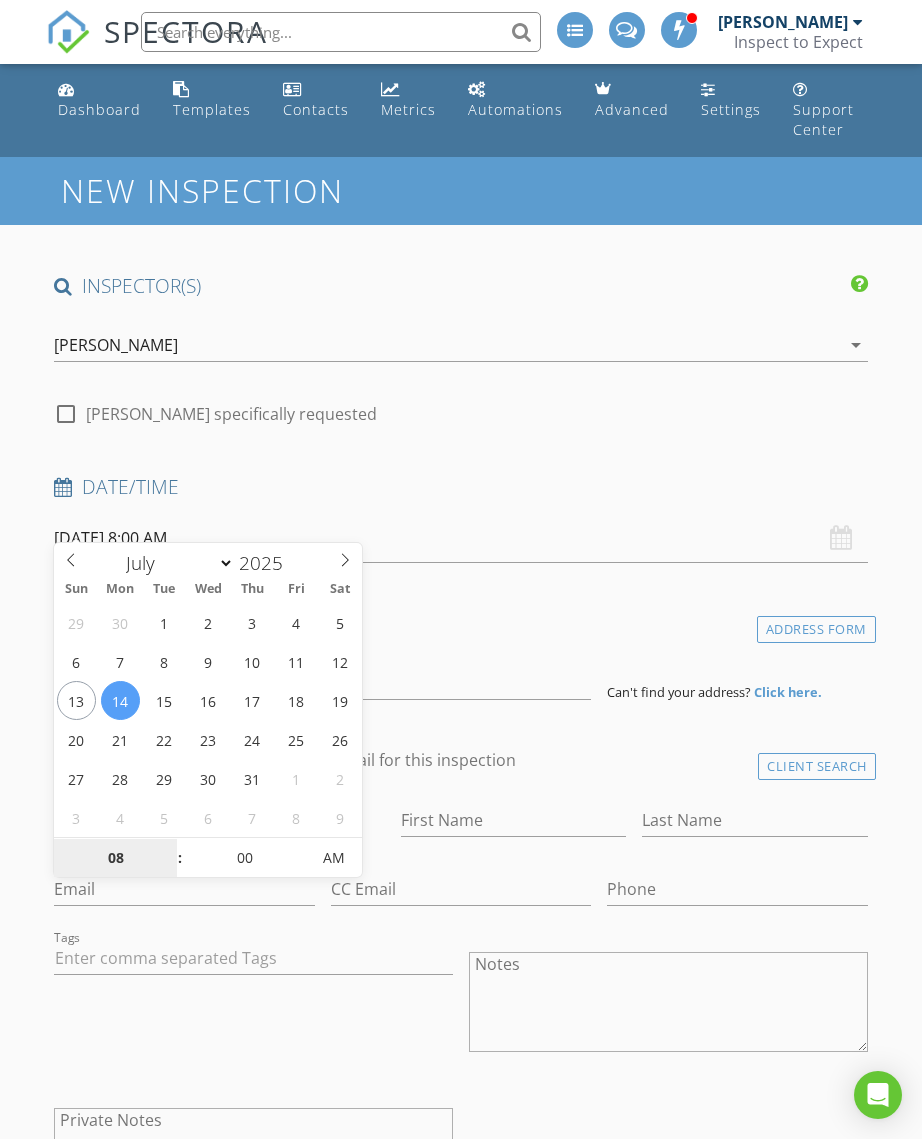 type on "07/16/2025 8:00 AM" 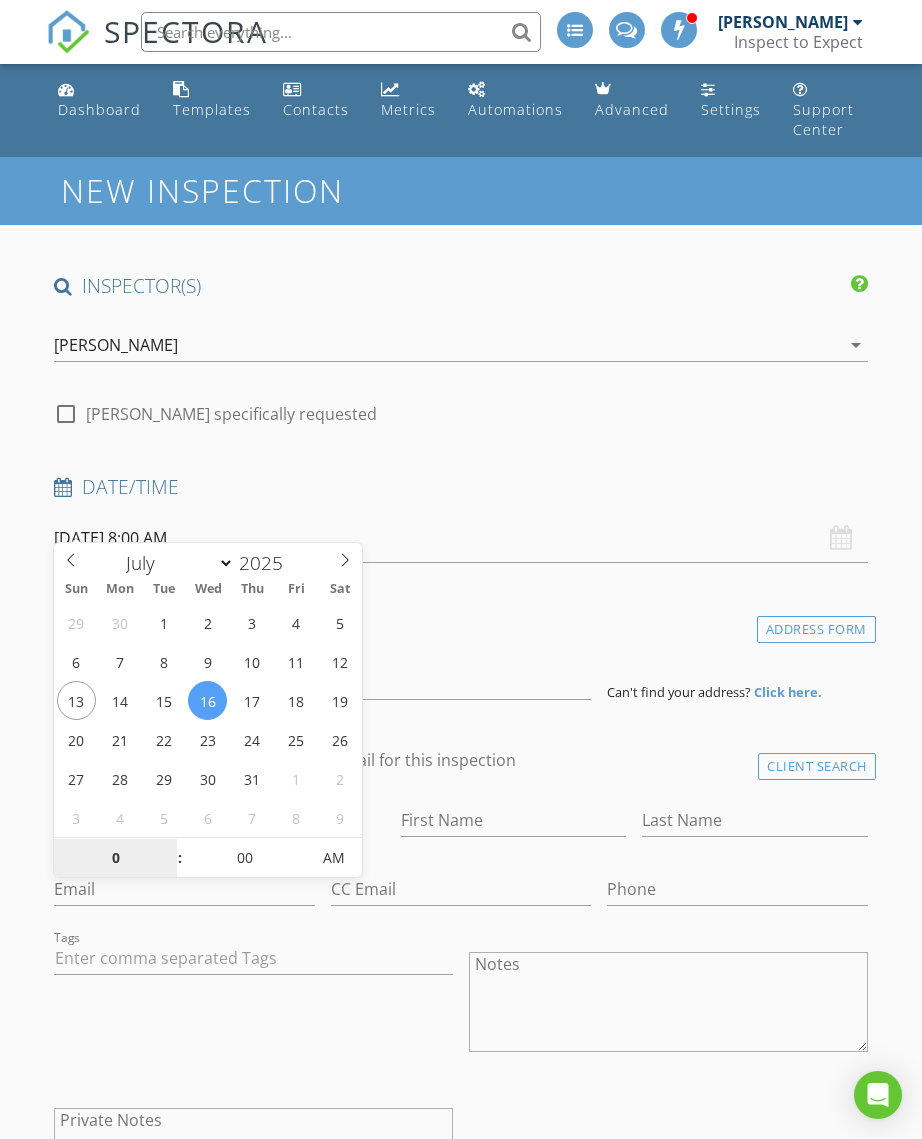 scroll, scrollTop: 144, scrollLeft: 0, axis: vertical 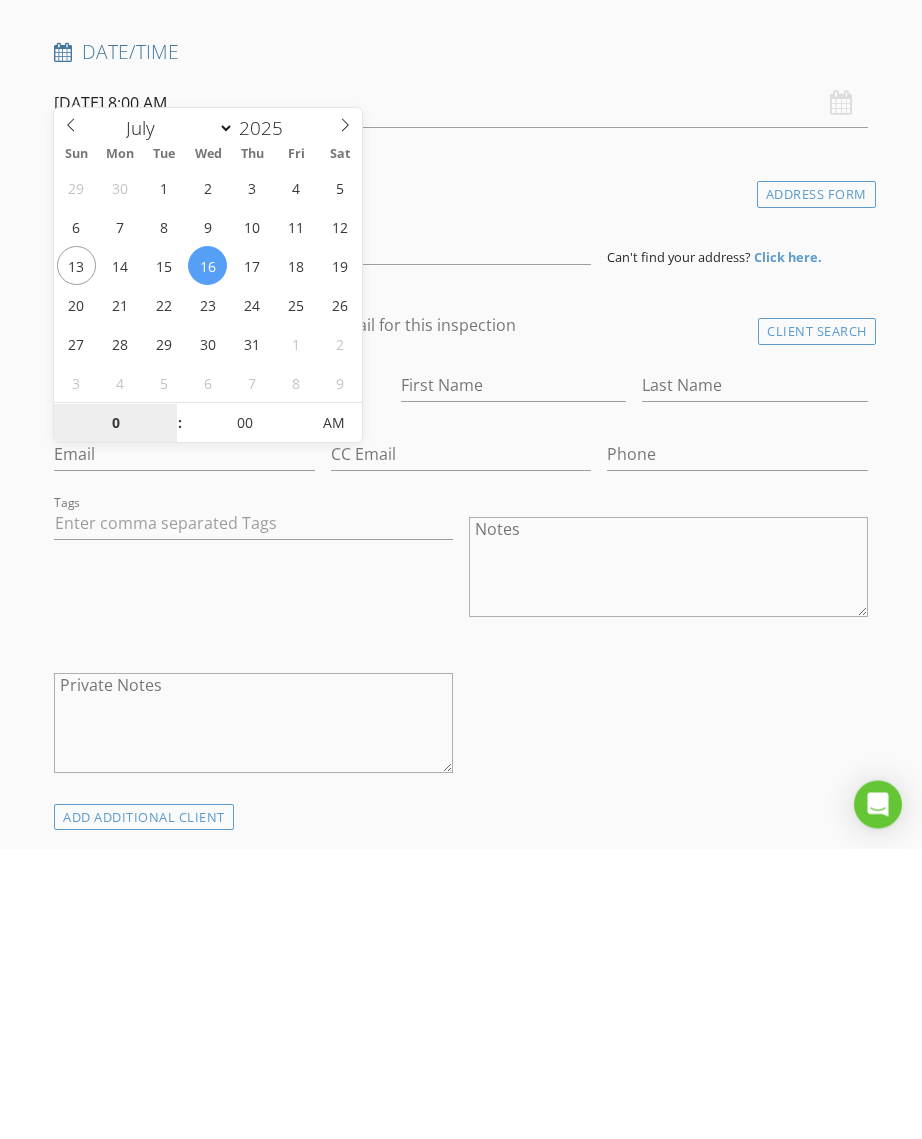 type on "02" 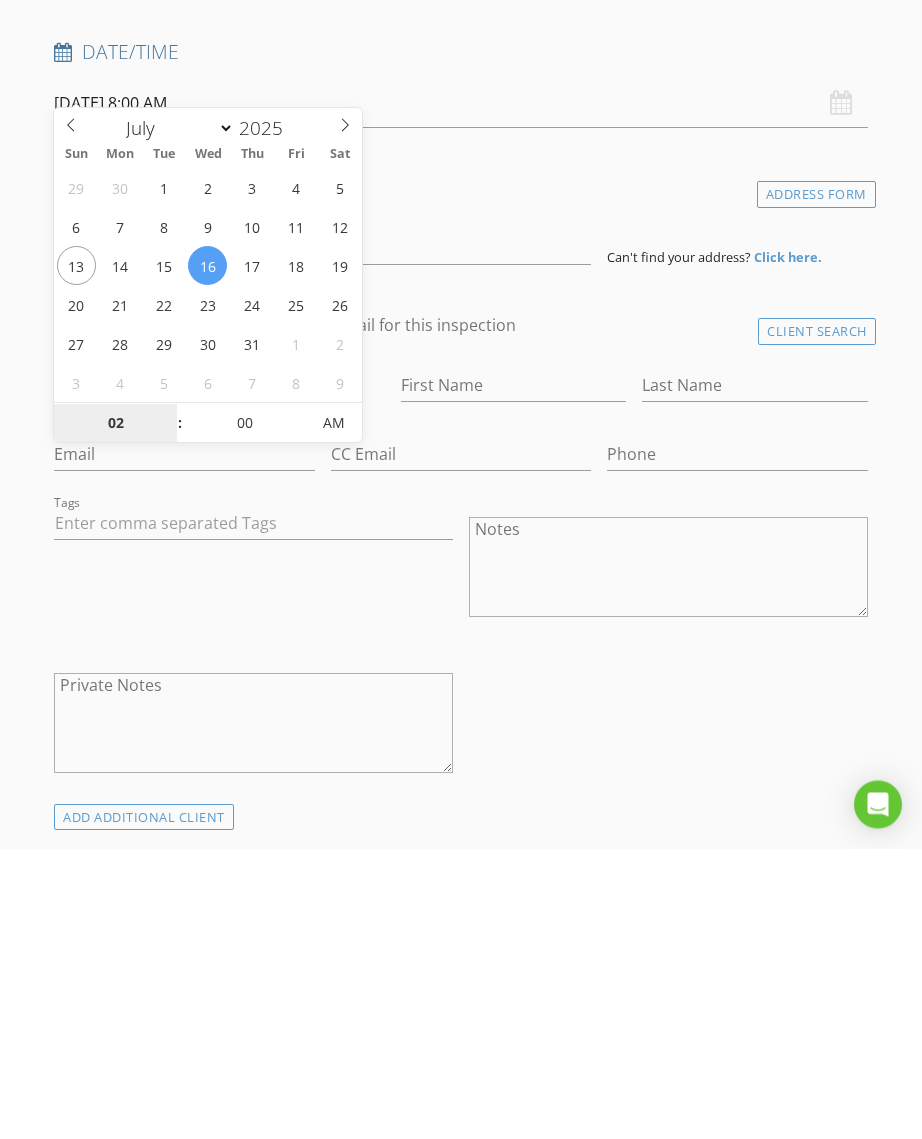 type on "[DATE] 2:00 PM" 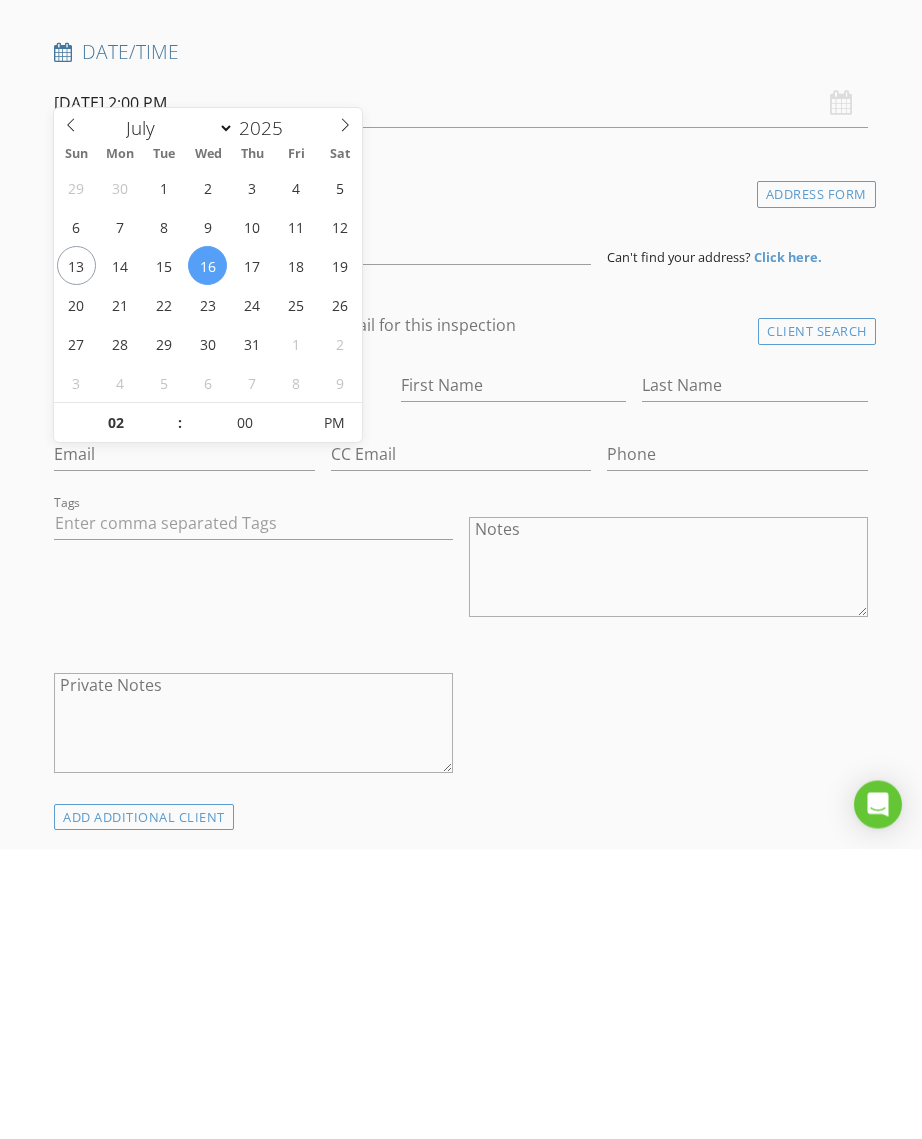 scroll, scrollTop: 435, scrollLeft: 0, axis: vertical 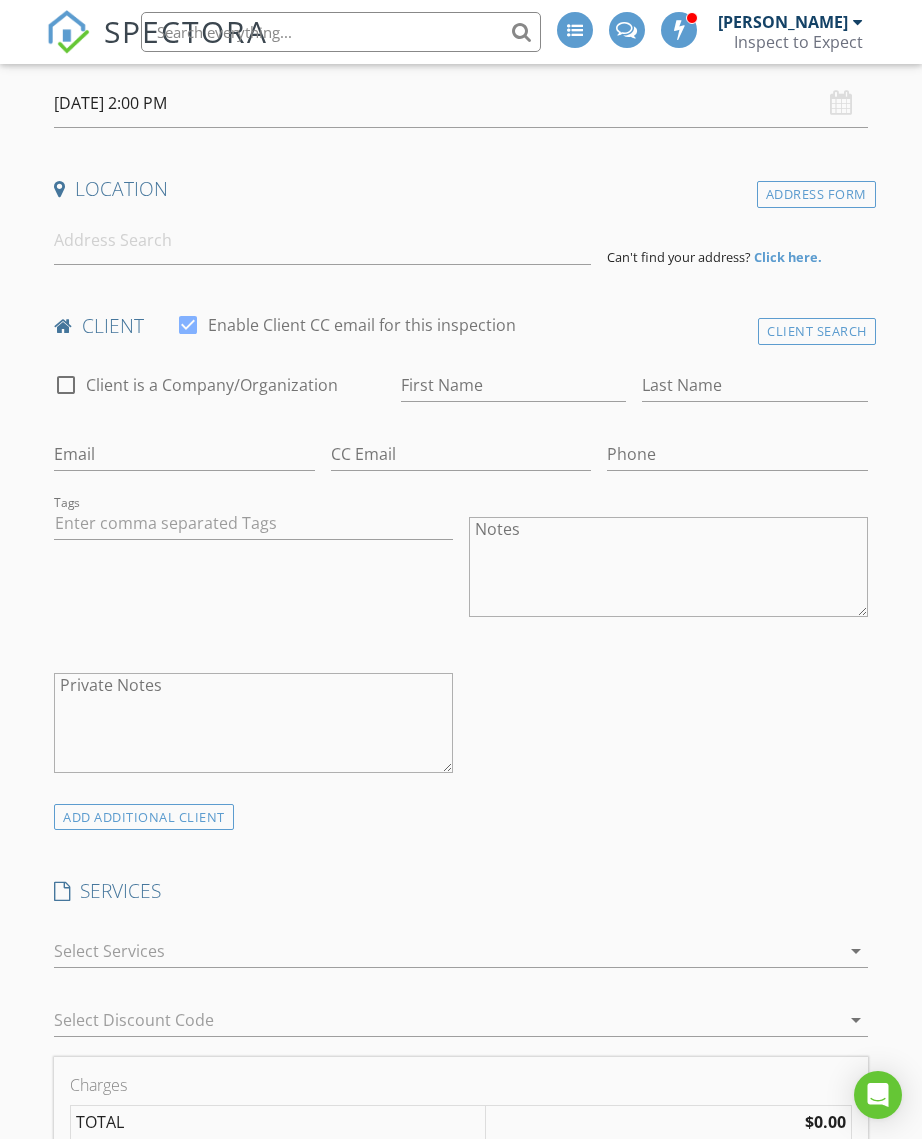 click on "Location" at bounding box center [461, 189] 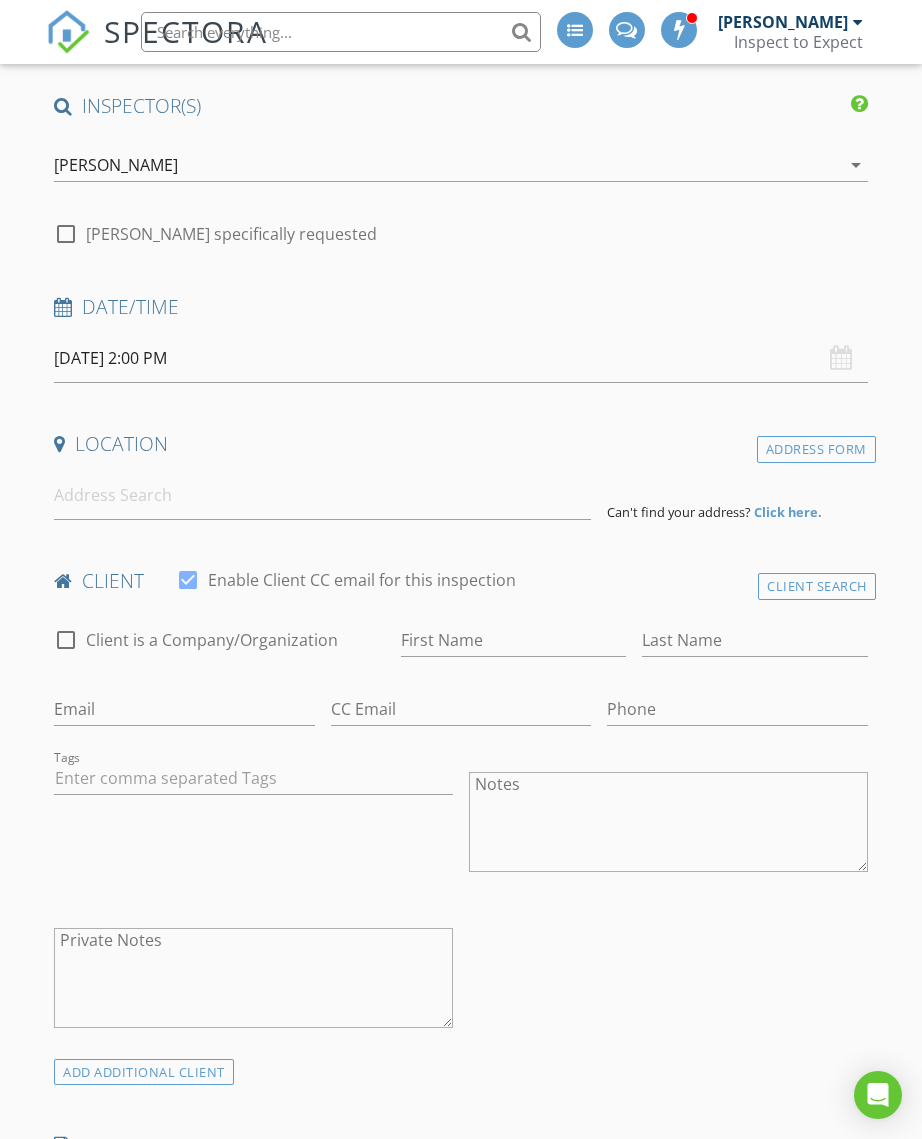 scroll, scrollTop: 191, scrollLeft: 0, axis: vertical 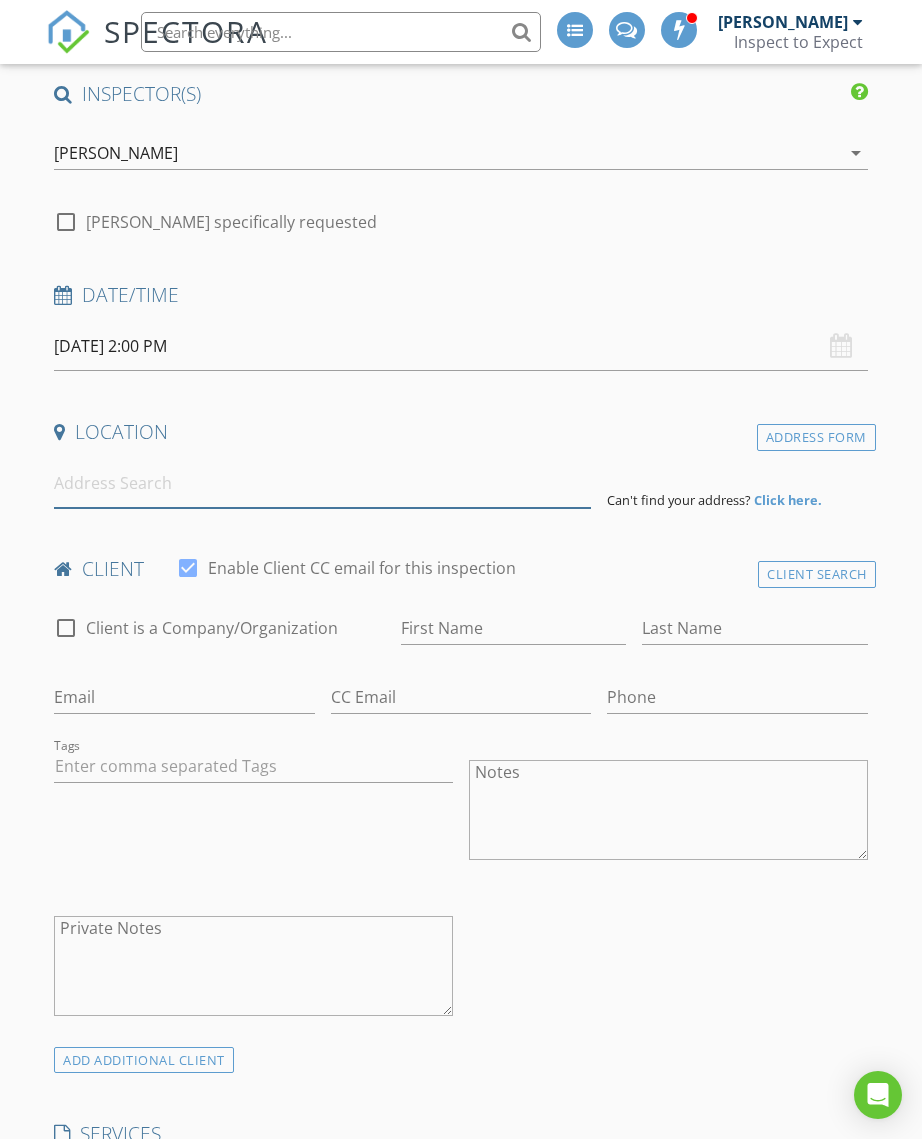 click at bounding box center (322, 483) 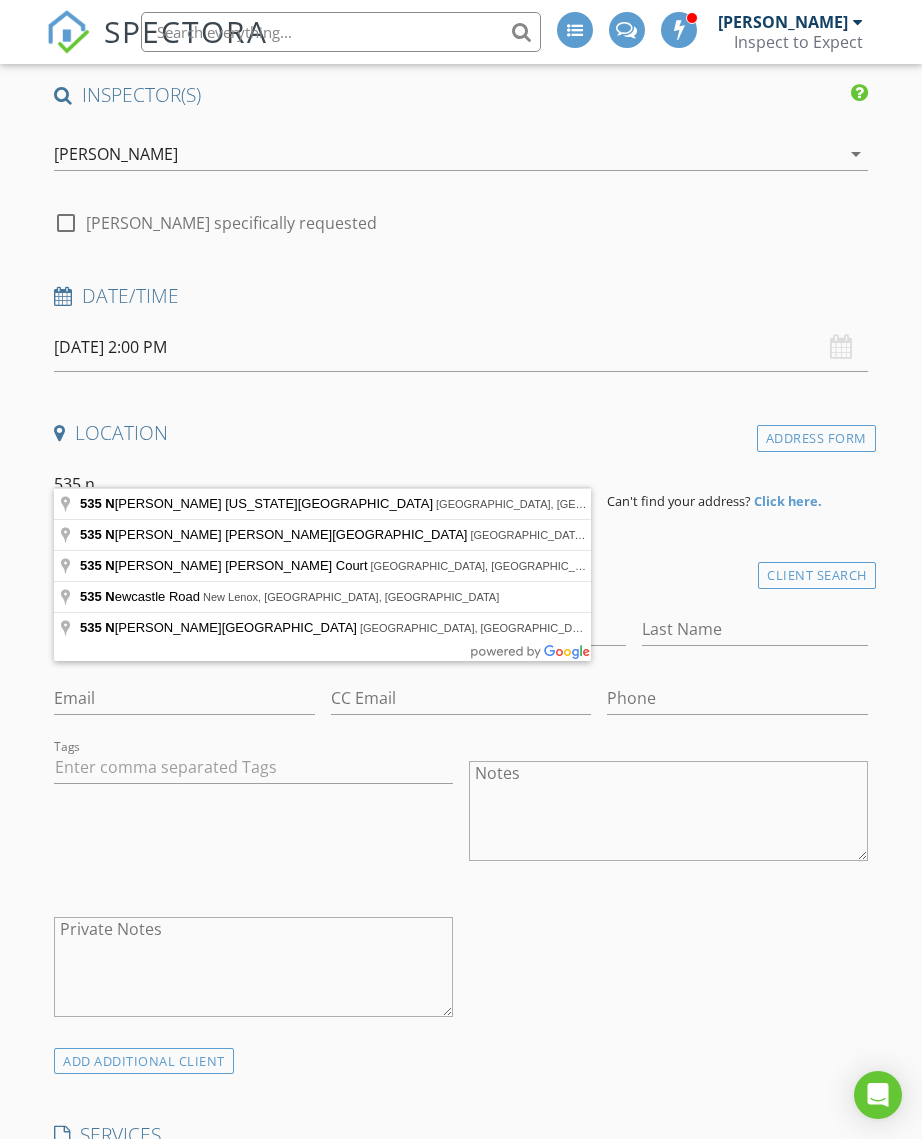 type on "535 North Michigan Avenue, Chicago, IL, USA" 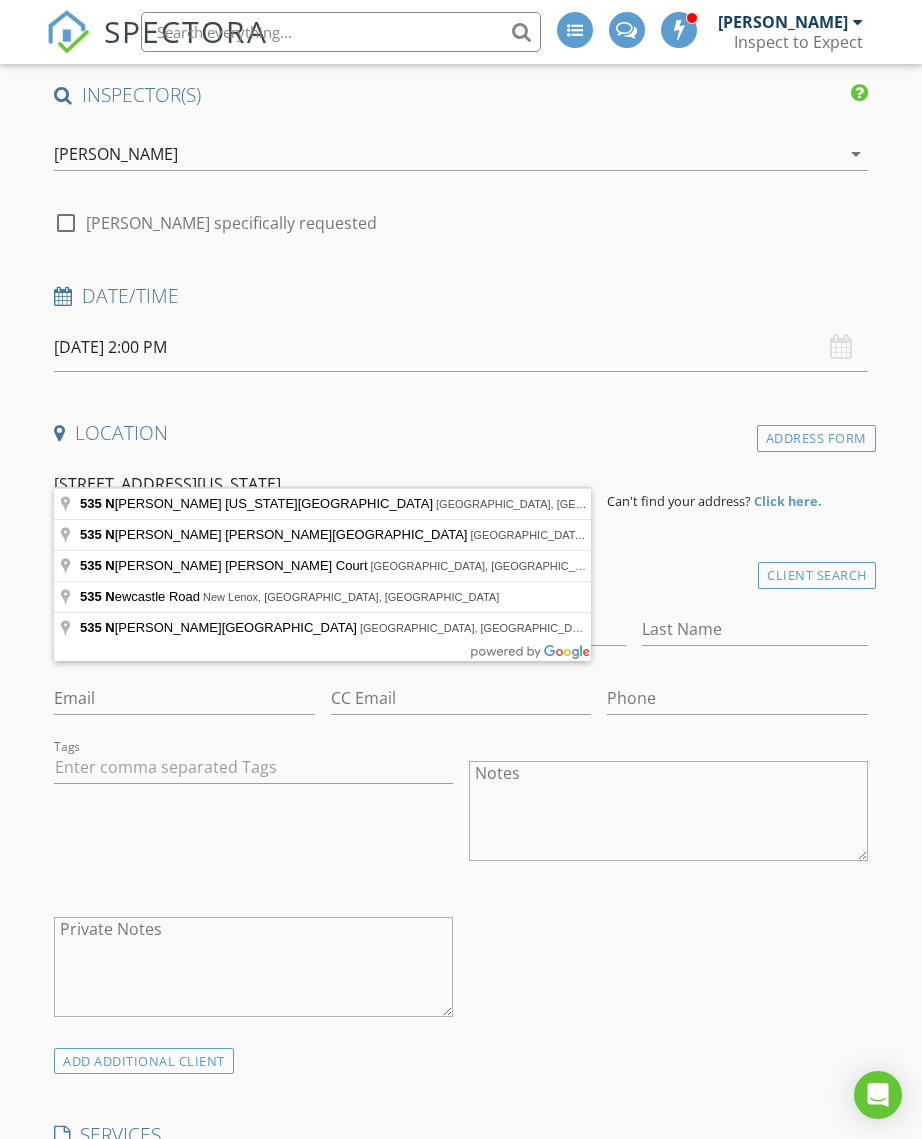 scroll, scrollTop: 192, scrollLeft: 0, axis: vertical 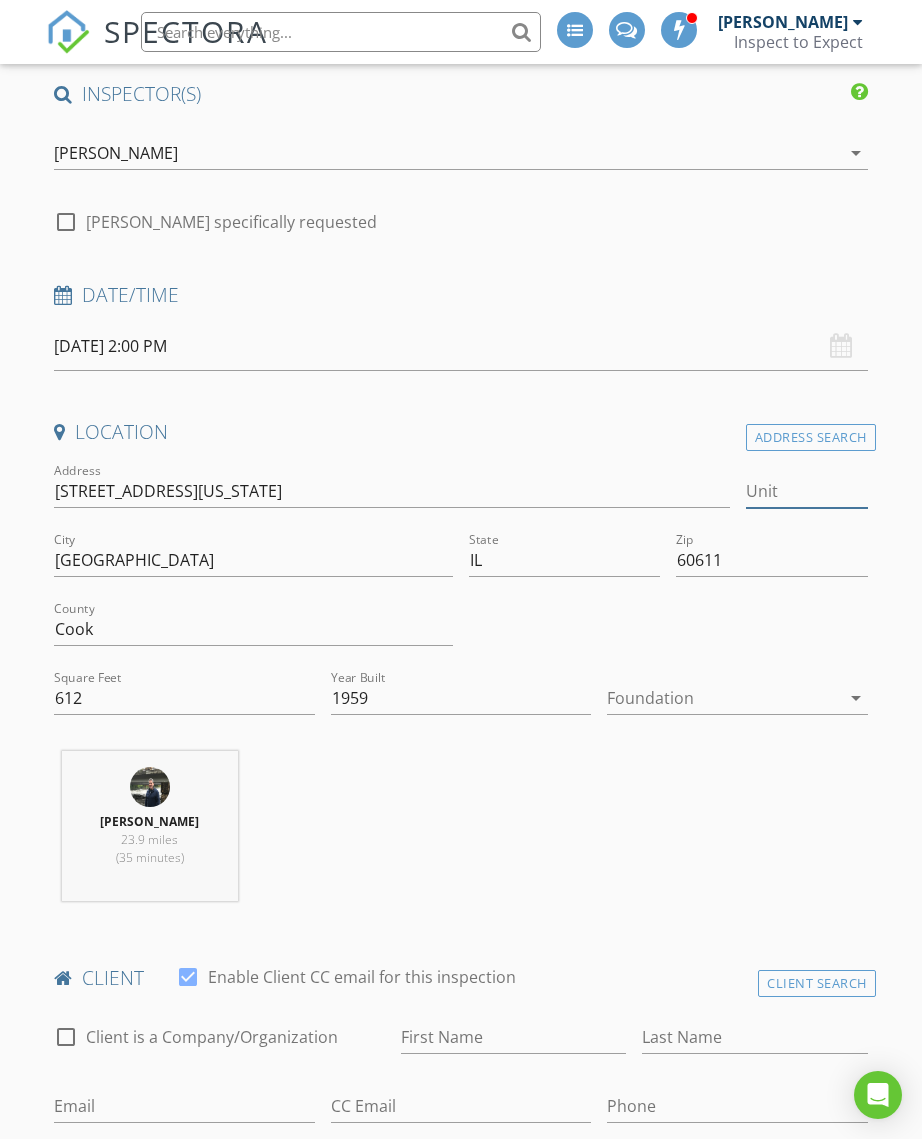 click on "Unit" at bounding box center [807, 491] 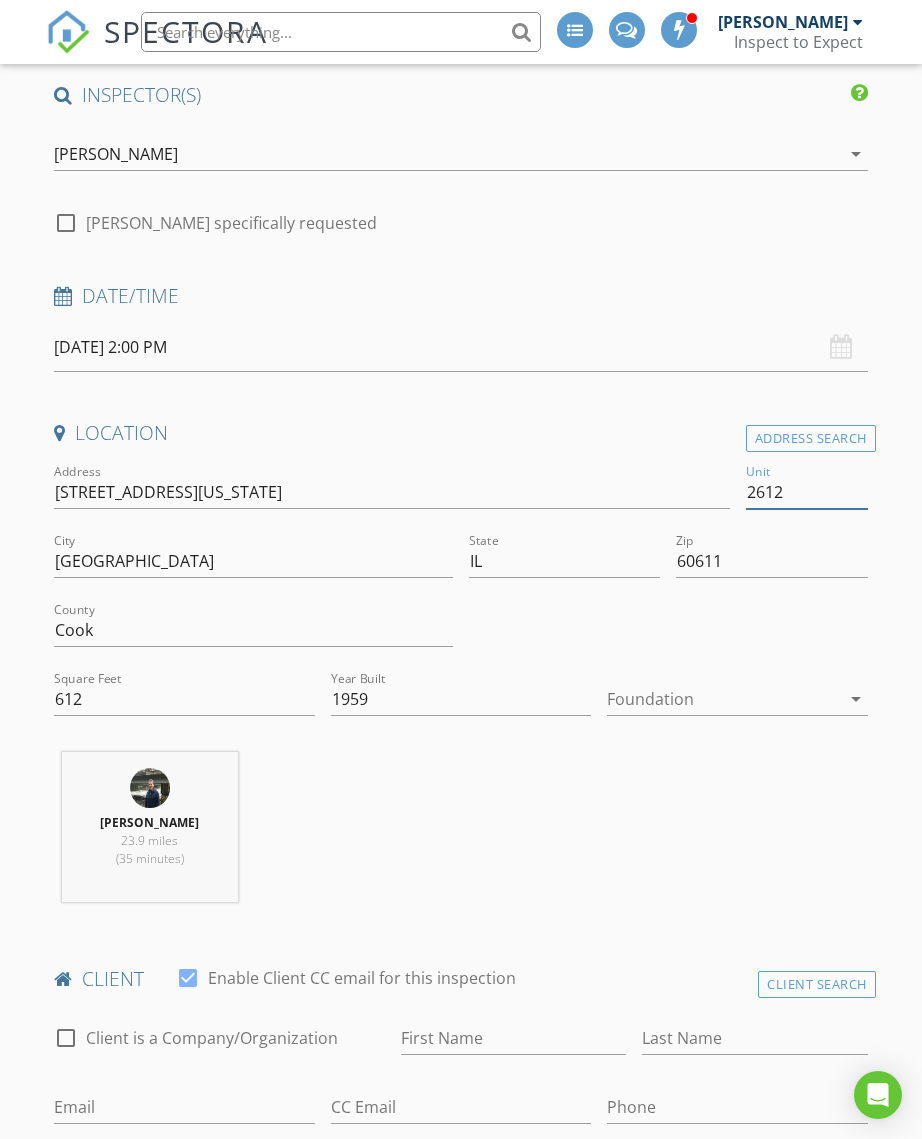 type on "2612" 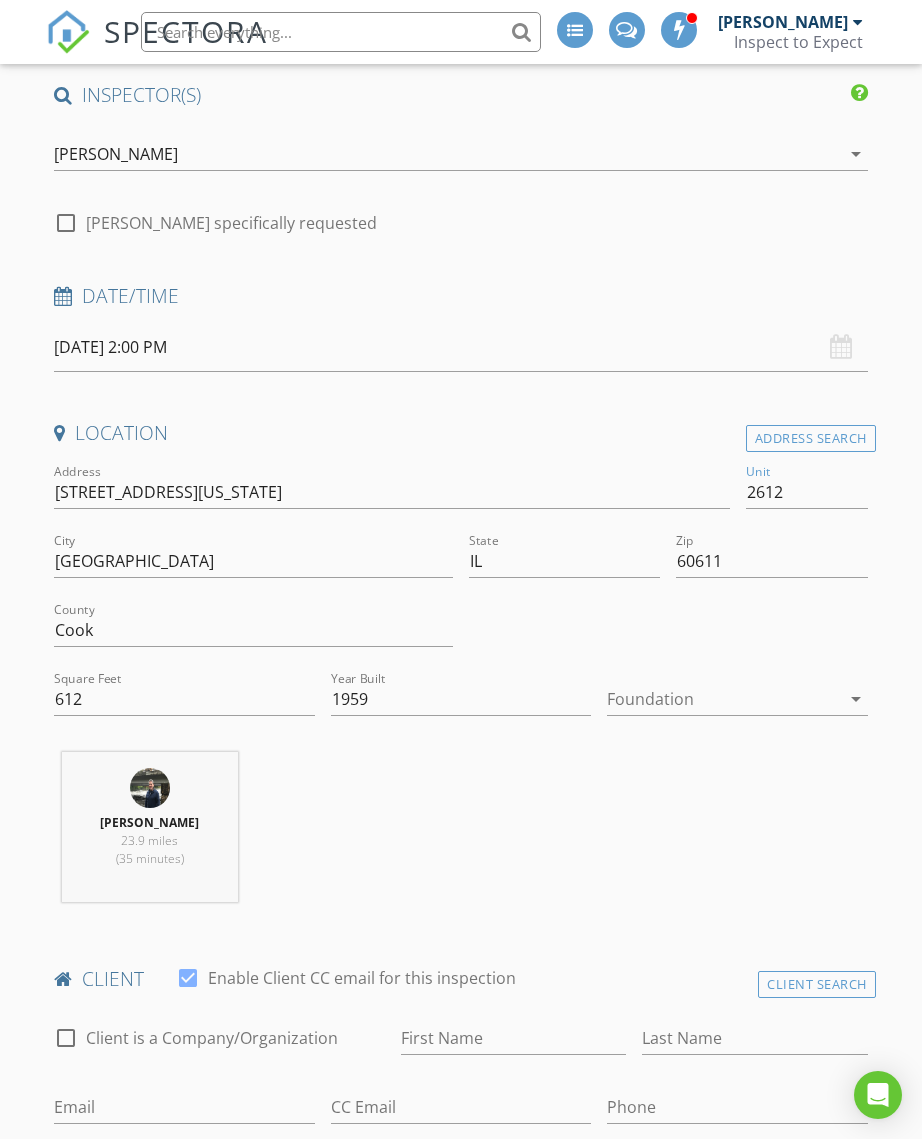 click on "Michael Wilke     23.9 miles     (35 minutes)" at bounding box center [461, 835] 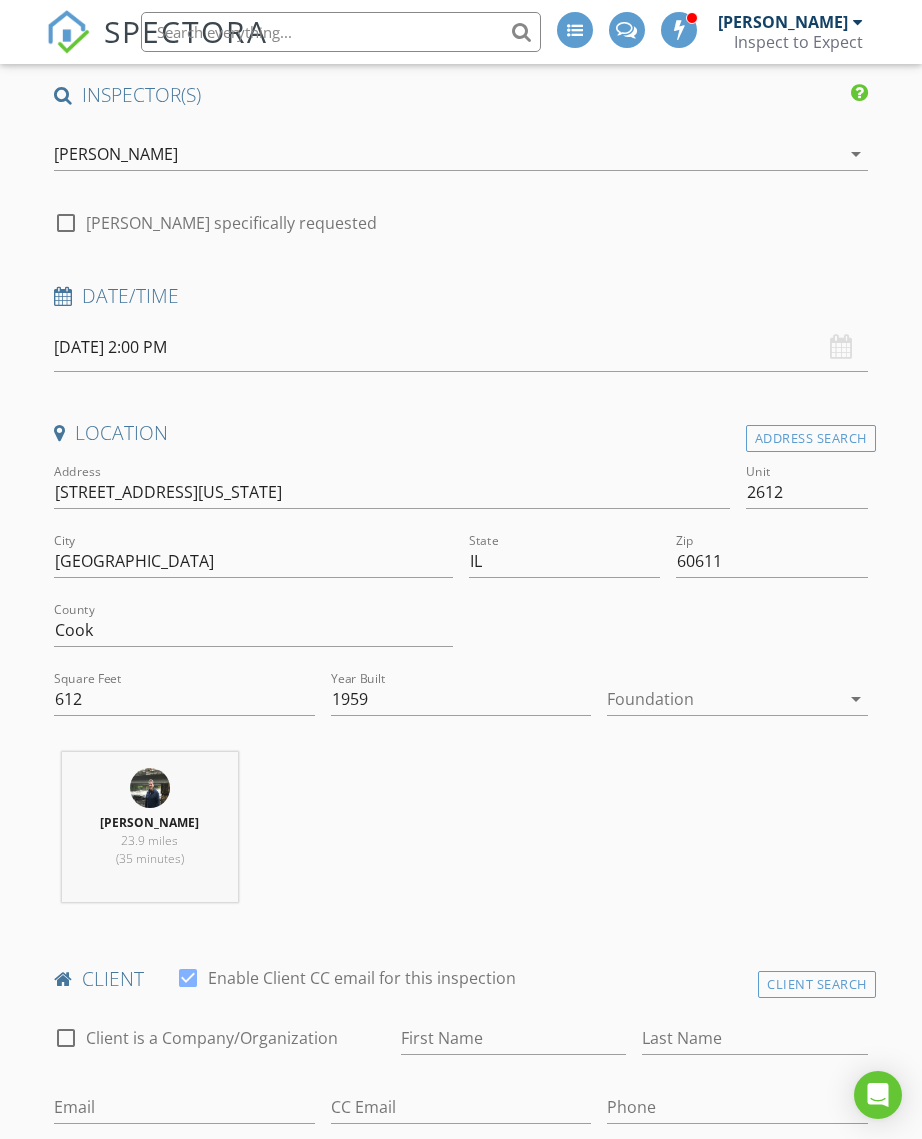 scroll, scrollTop: 192, scrollLeft: 0, axis: vertical 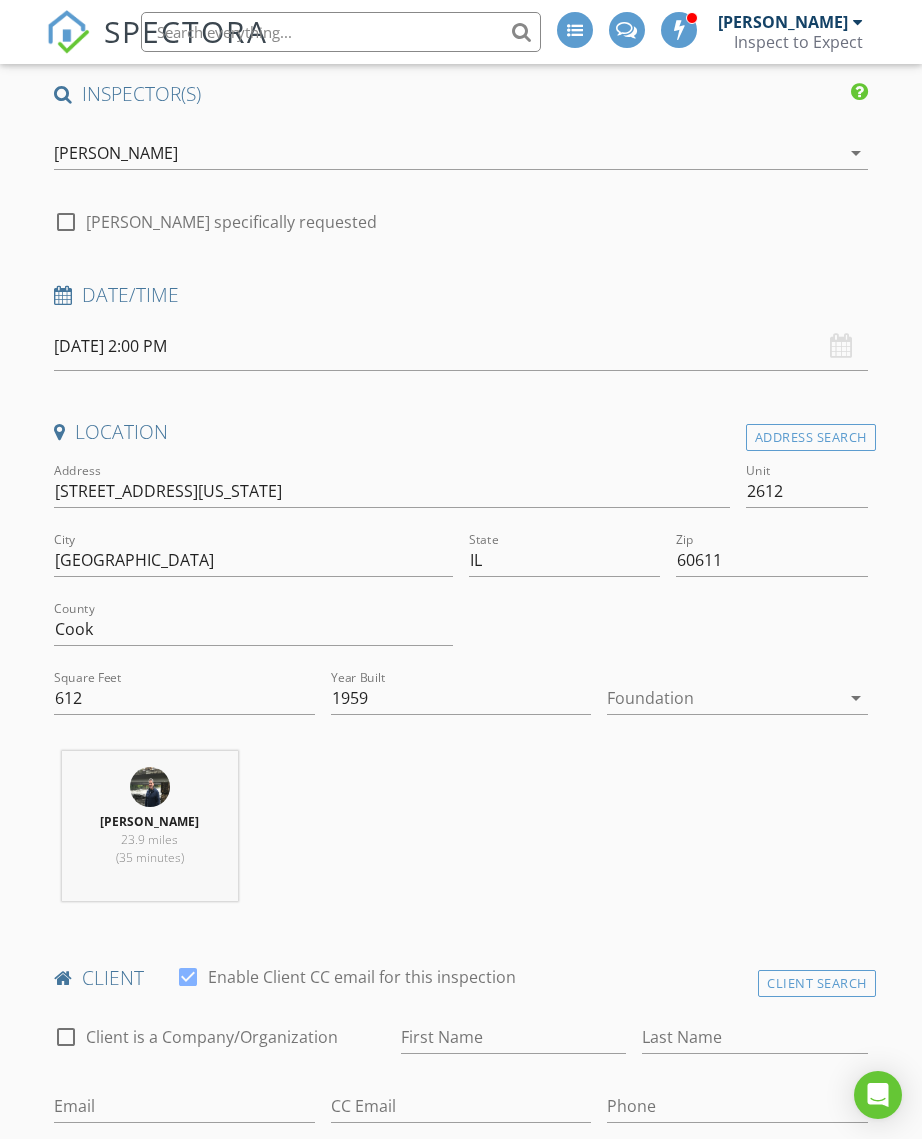 type 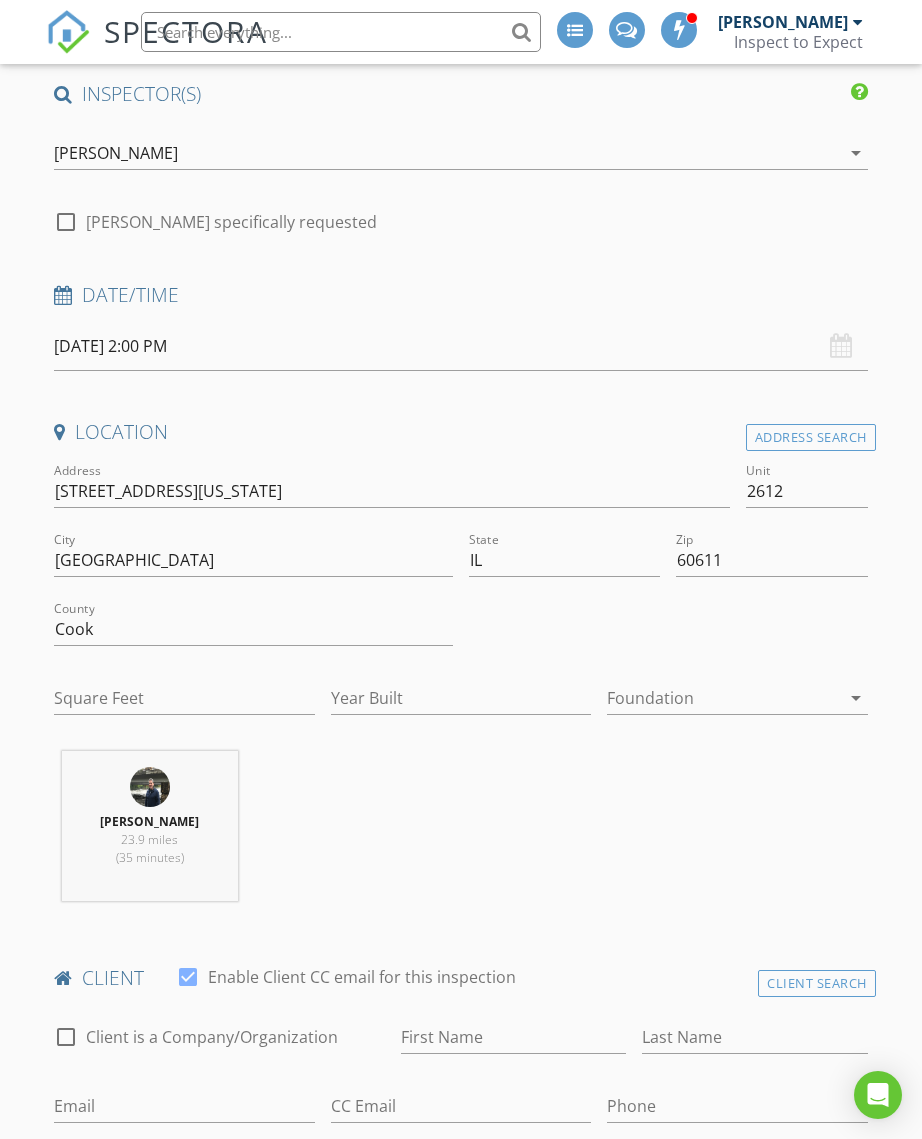 type on "755" 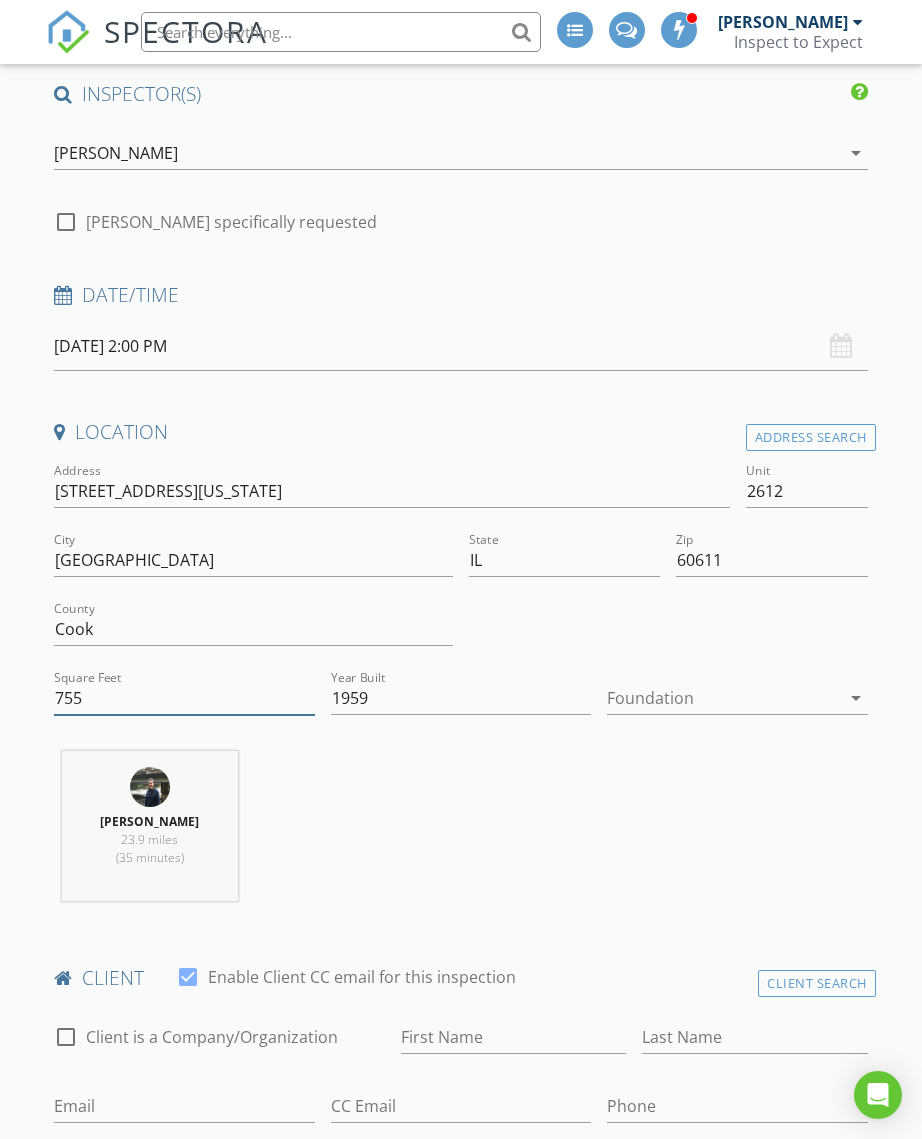 click on "755" at bounding box center (184, 698) 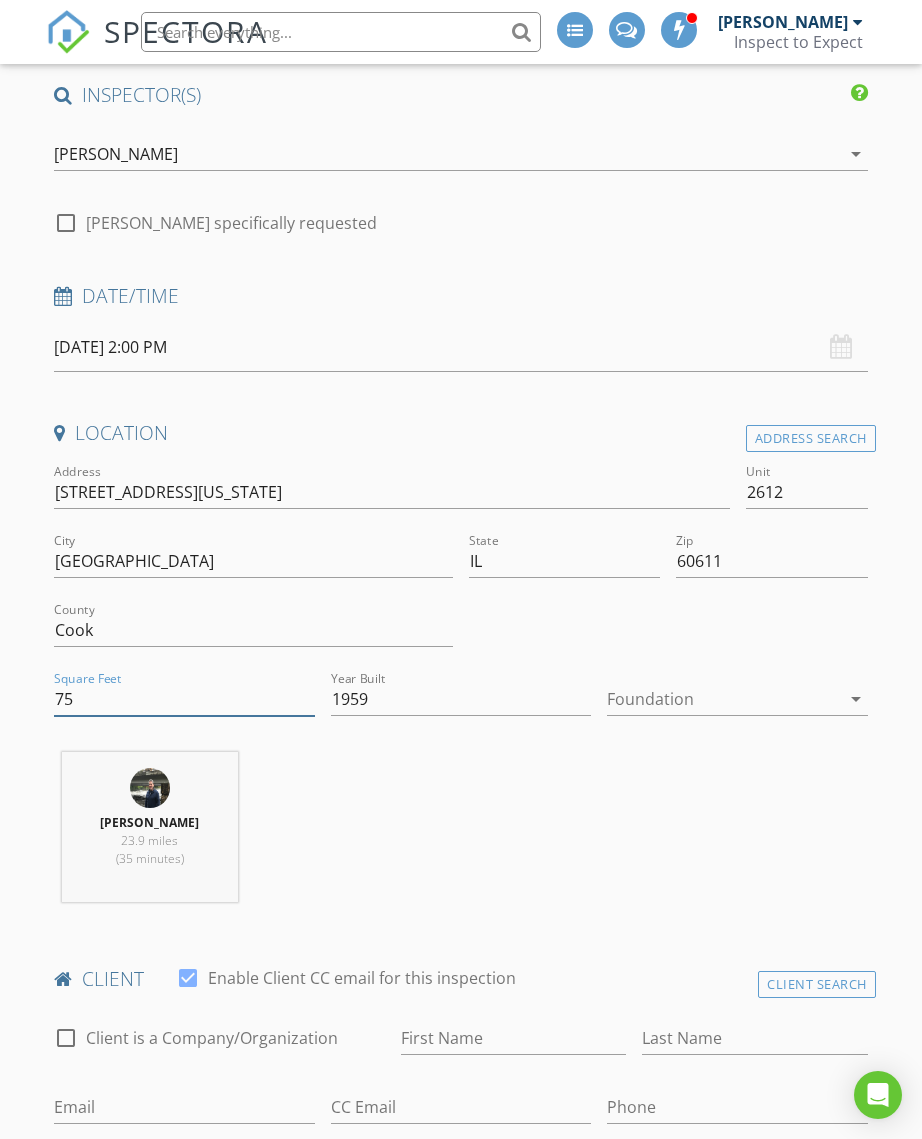 type on "7" 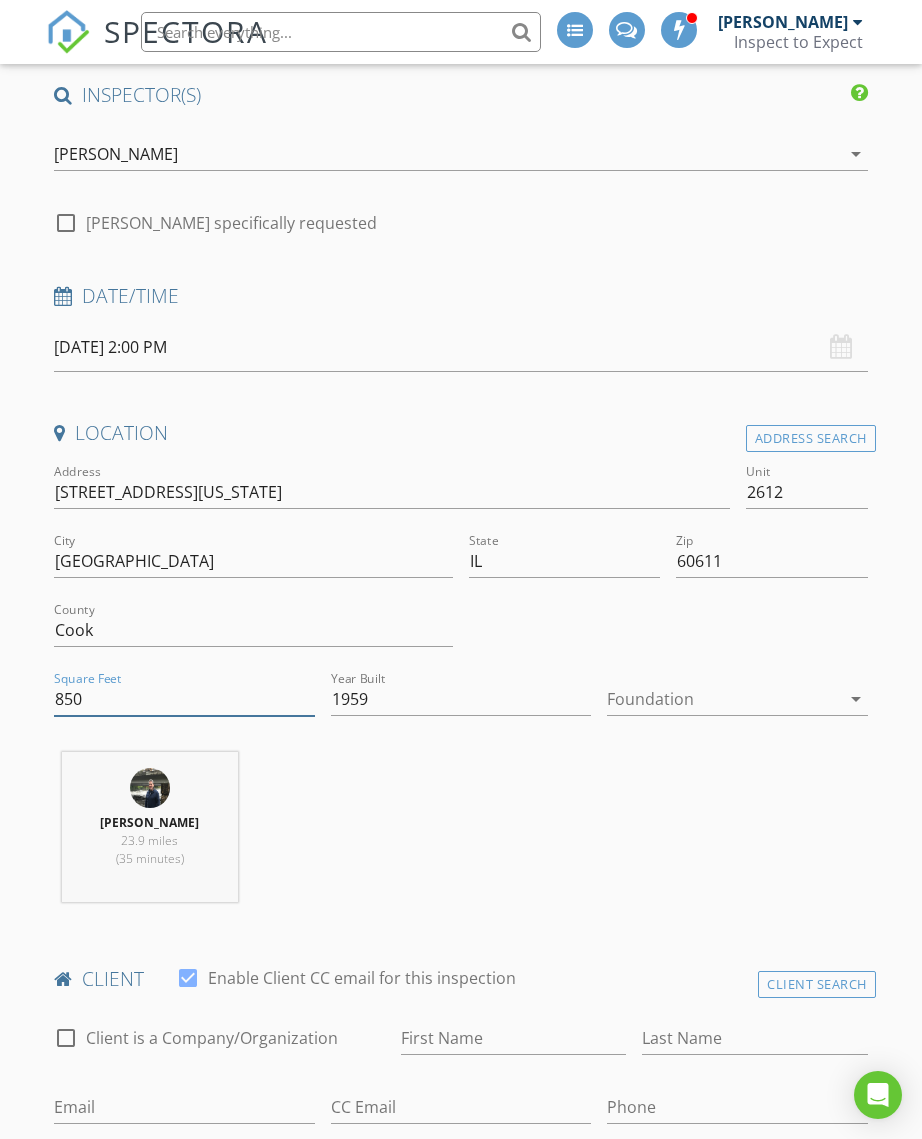 type on "850" 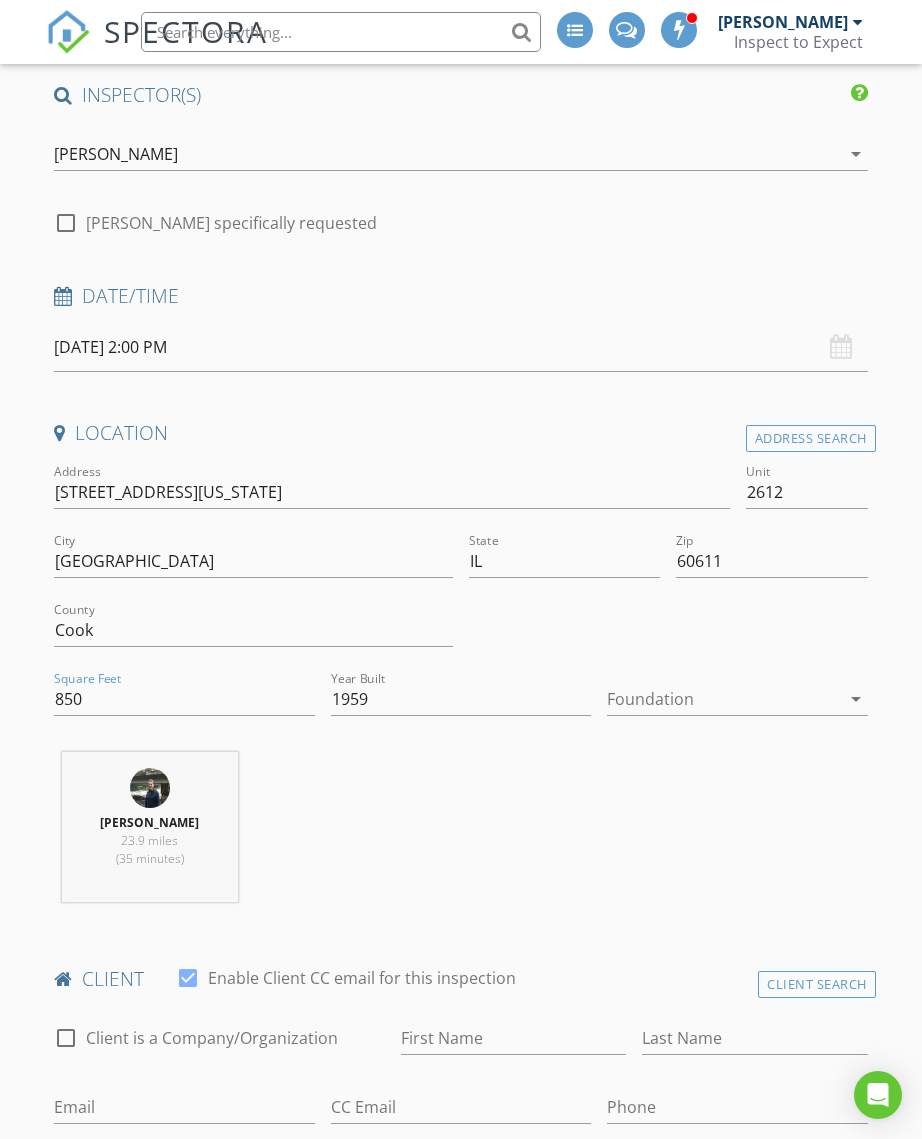 click on "Michael Wilke     23.9 miles     (35 minutes)" at bounding box center [461, 835] 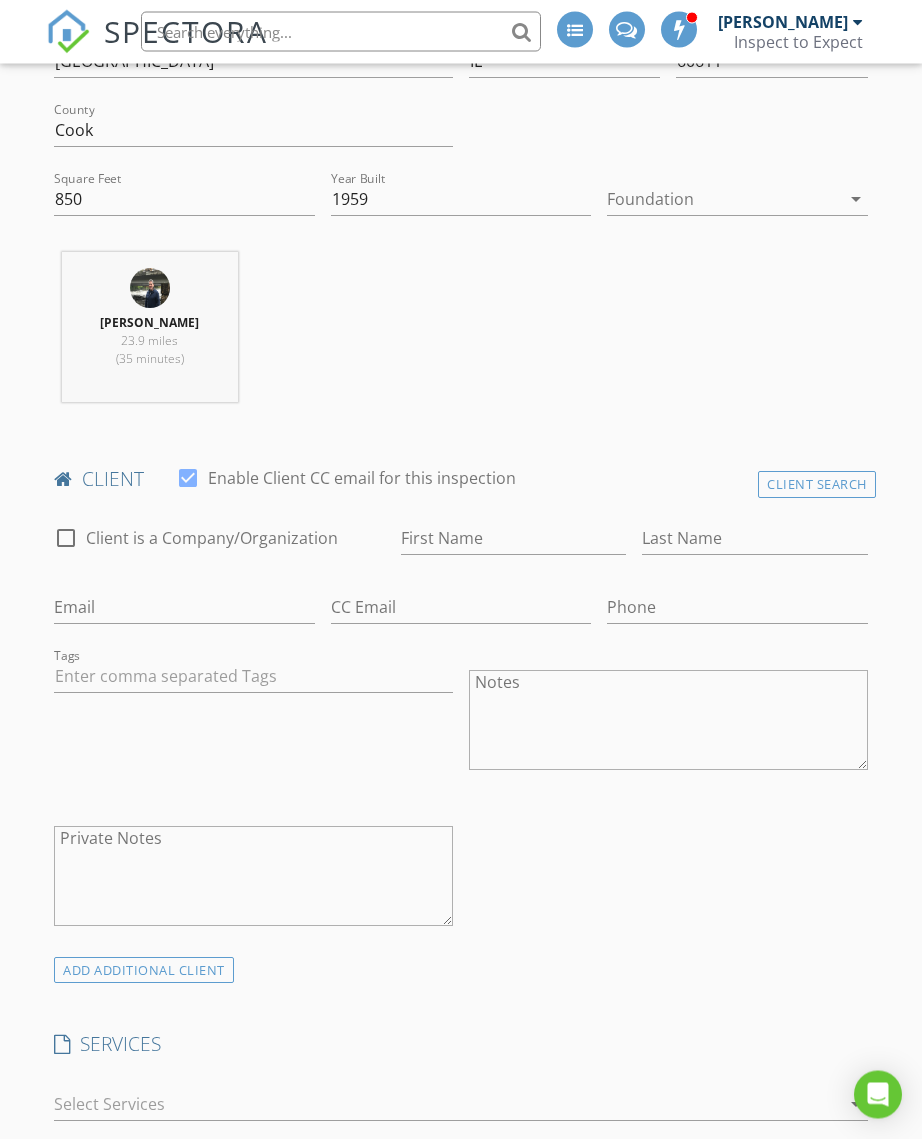 scroll, scrollTop: 692, scrollLeft: 0, axis: vertical 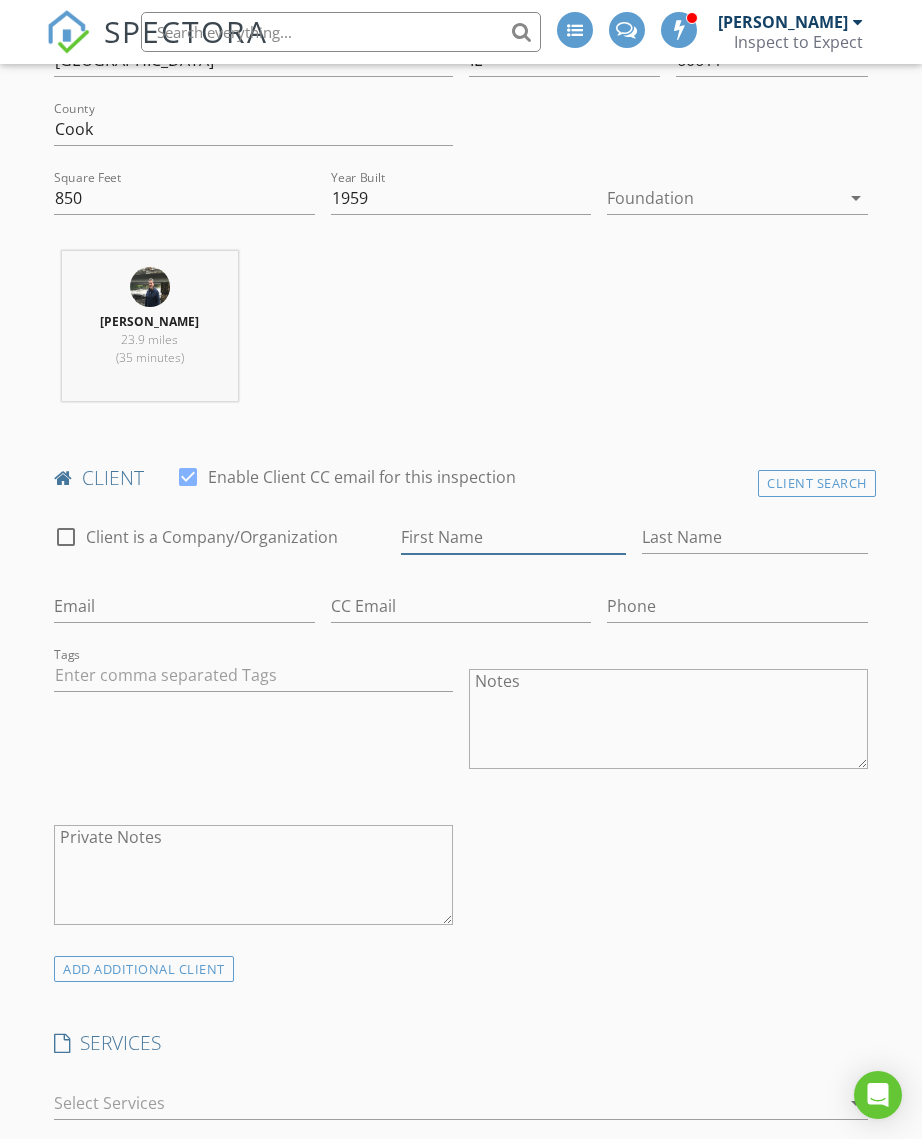 click on "First Name" at bounding box center [514, 537] 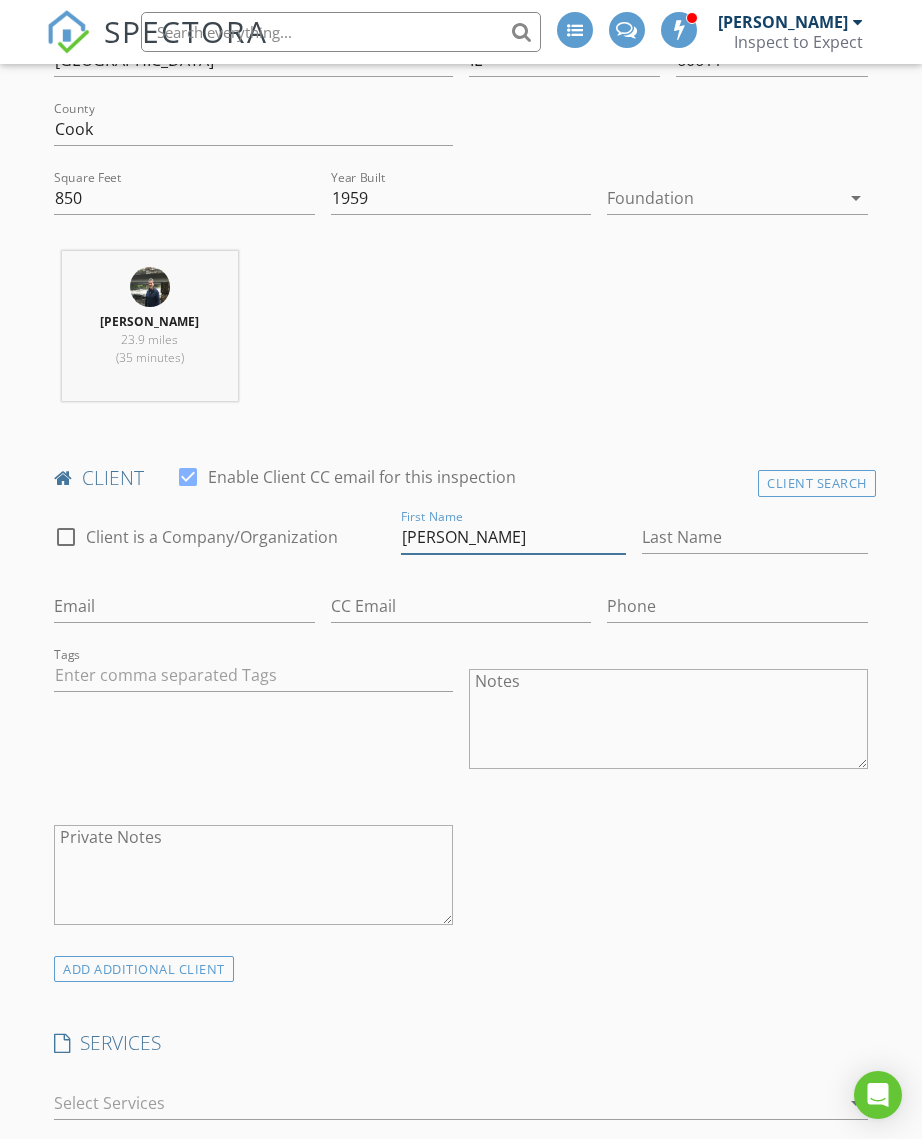 type on "[PERSON_NAME]" 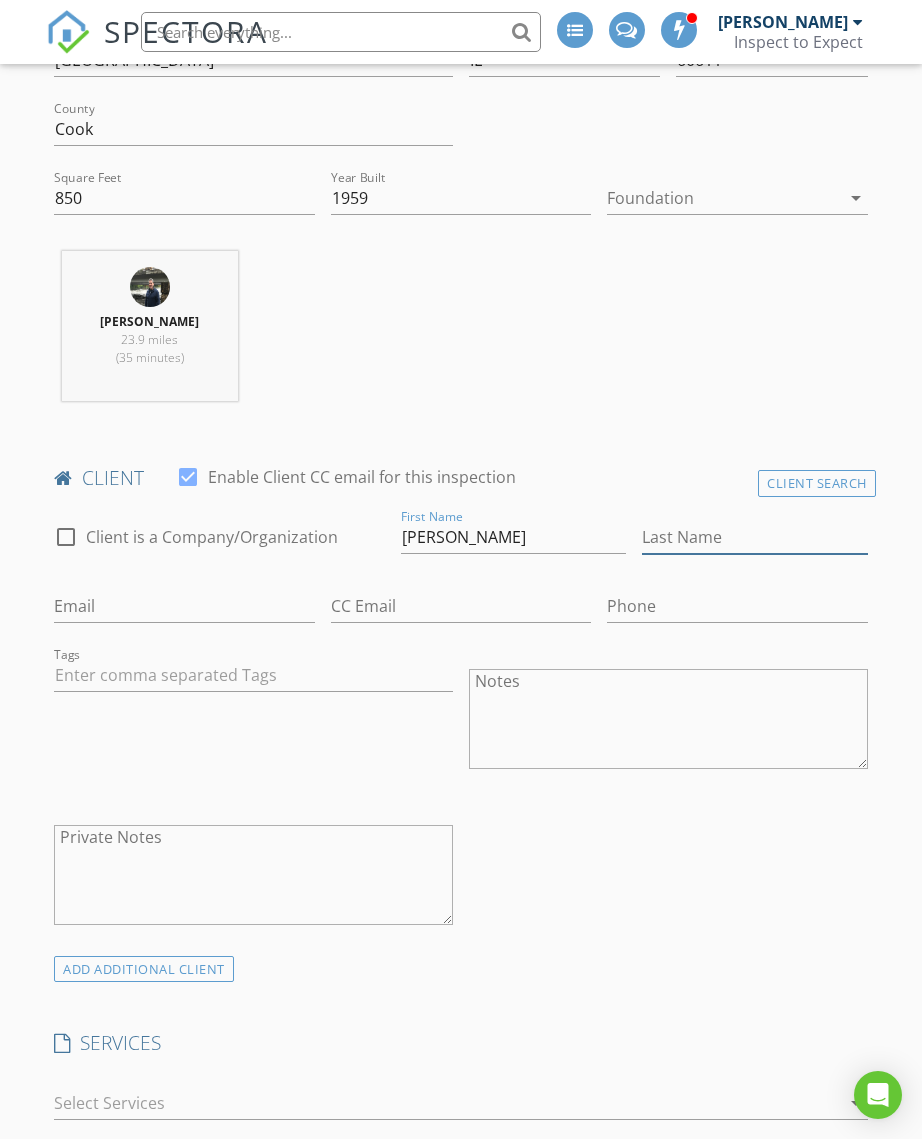 click on "Last Name" at bounding box center [755, 537] 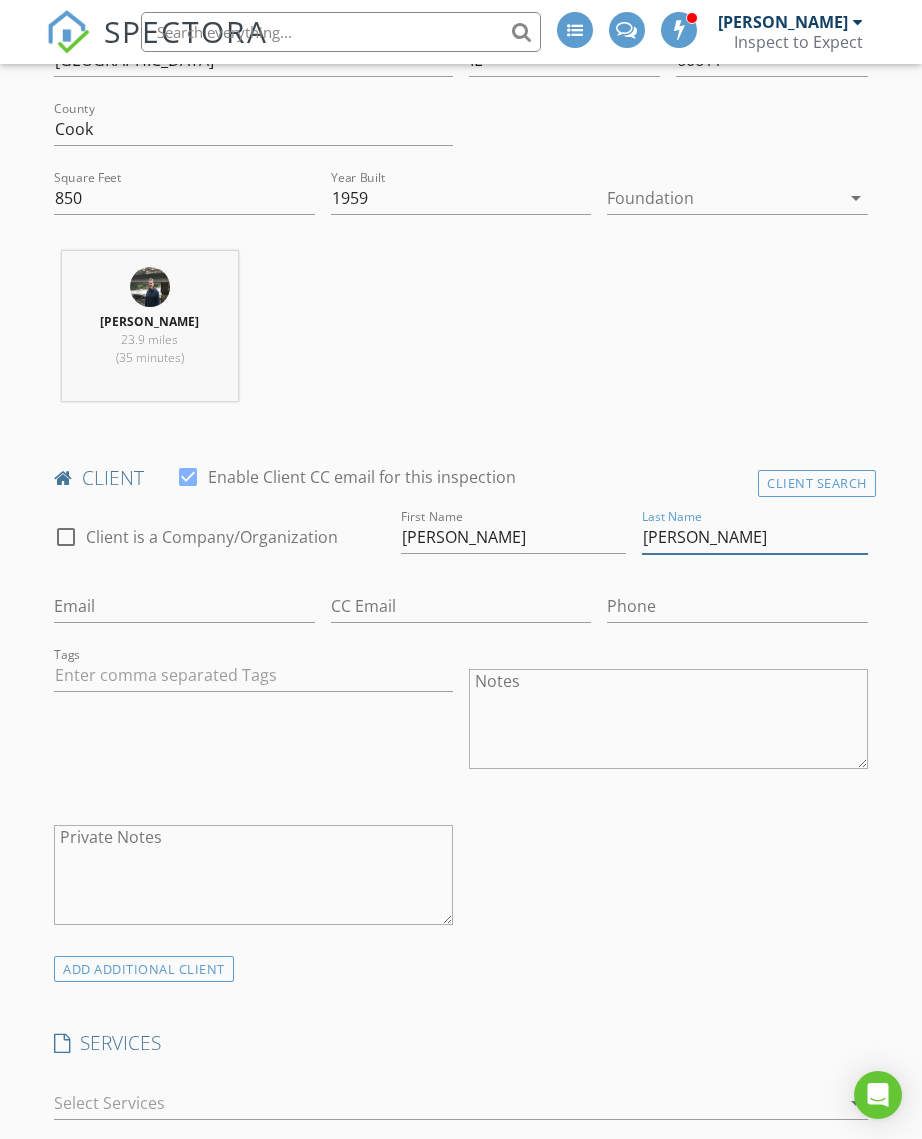 type on "[PERSON_NAME]" 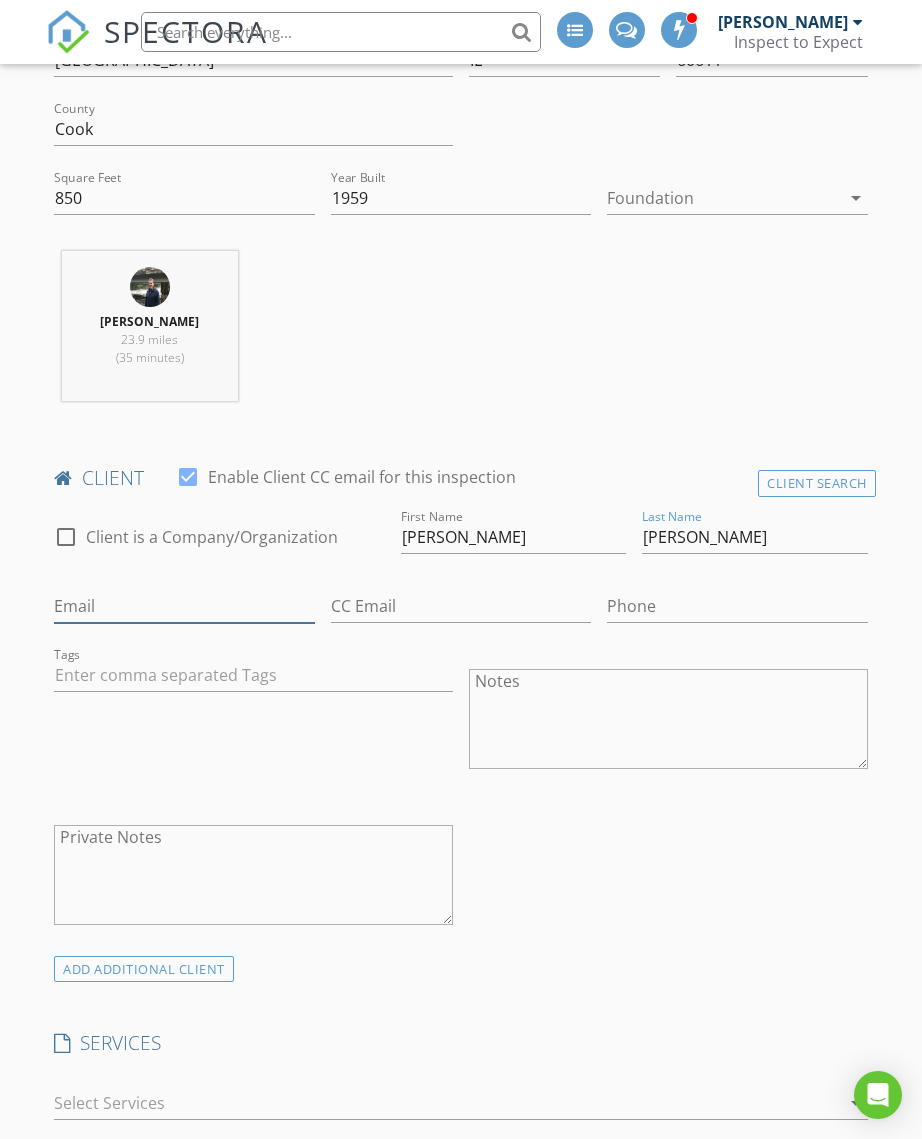 click on "Email" at bounding box center (184, 606) 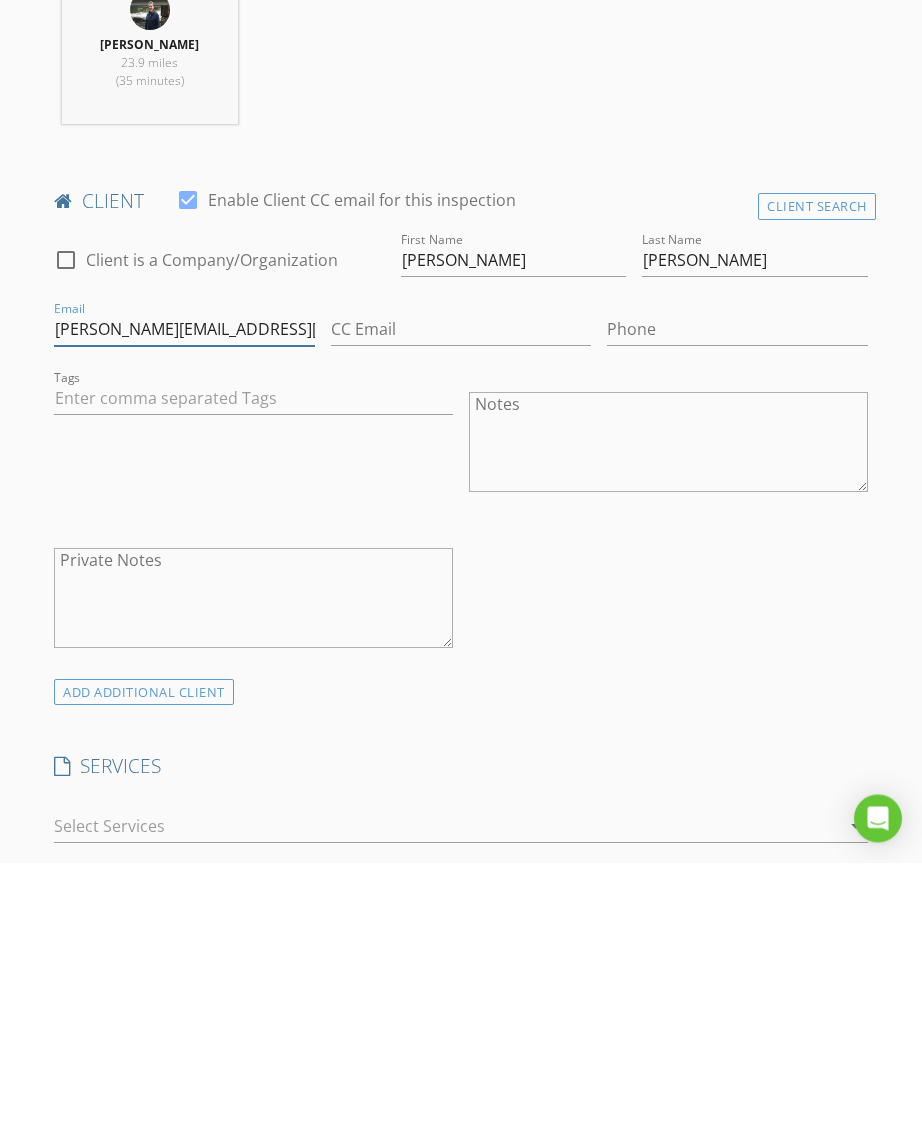 type on "Mathew.hawes@hotmail.com" 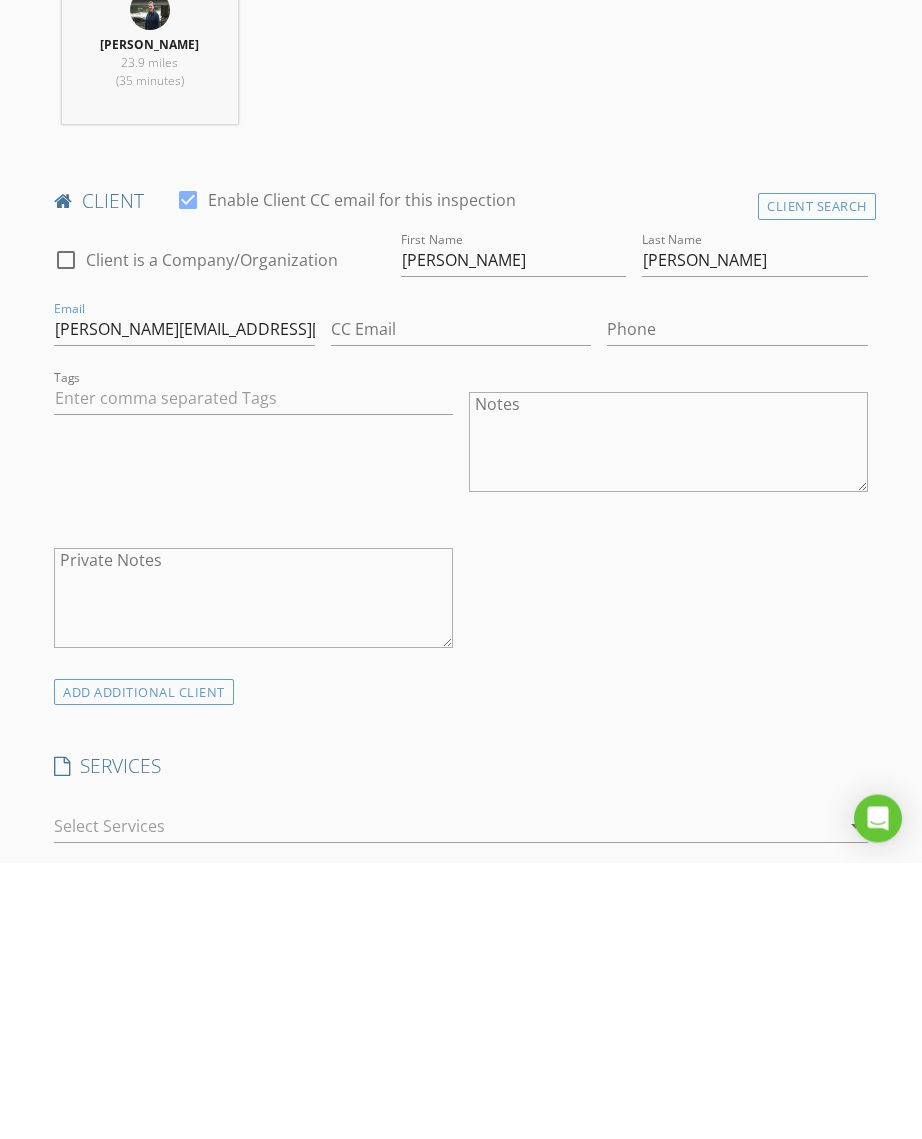 click on "ADD ADDITIONAL client" at bounding box center (144, 969) 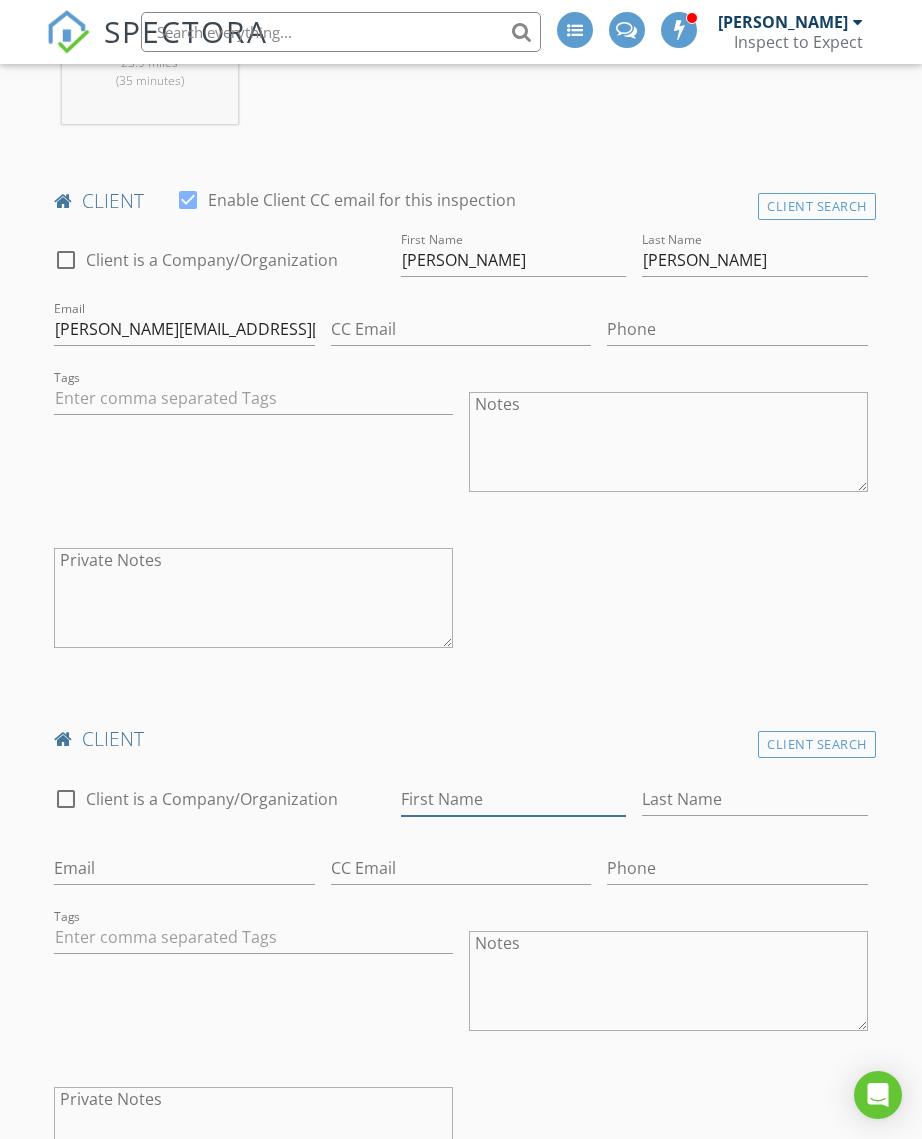 click on "First Name" at bounding box center [514, 799] 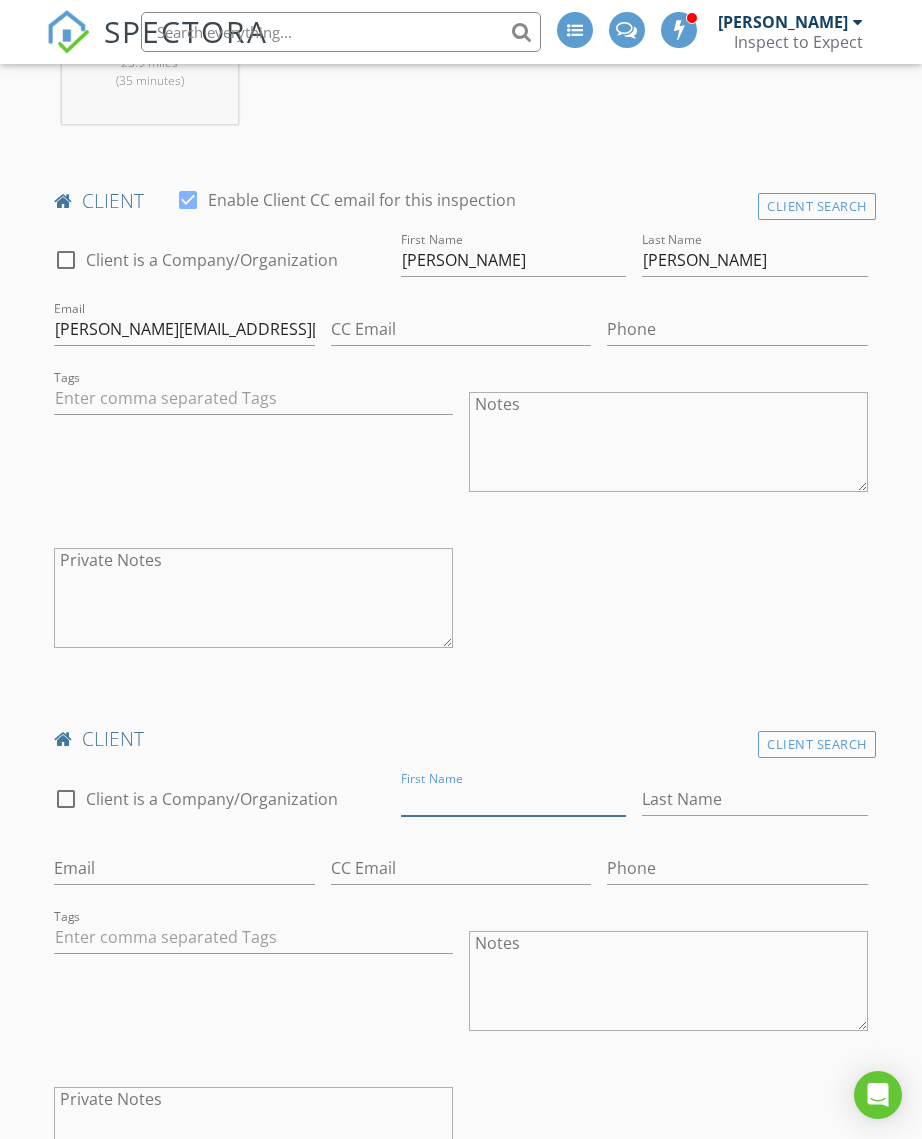 scroll, scrollTop: 968, scrollLeft: 0, axis: vertical 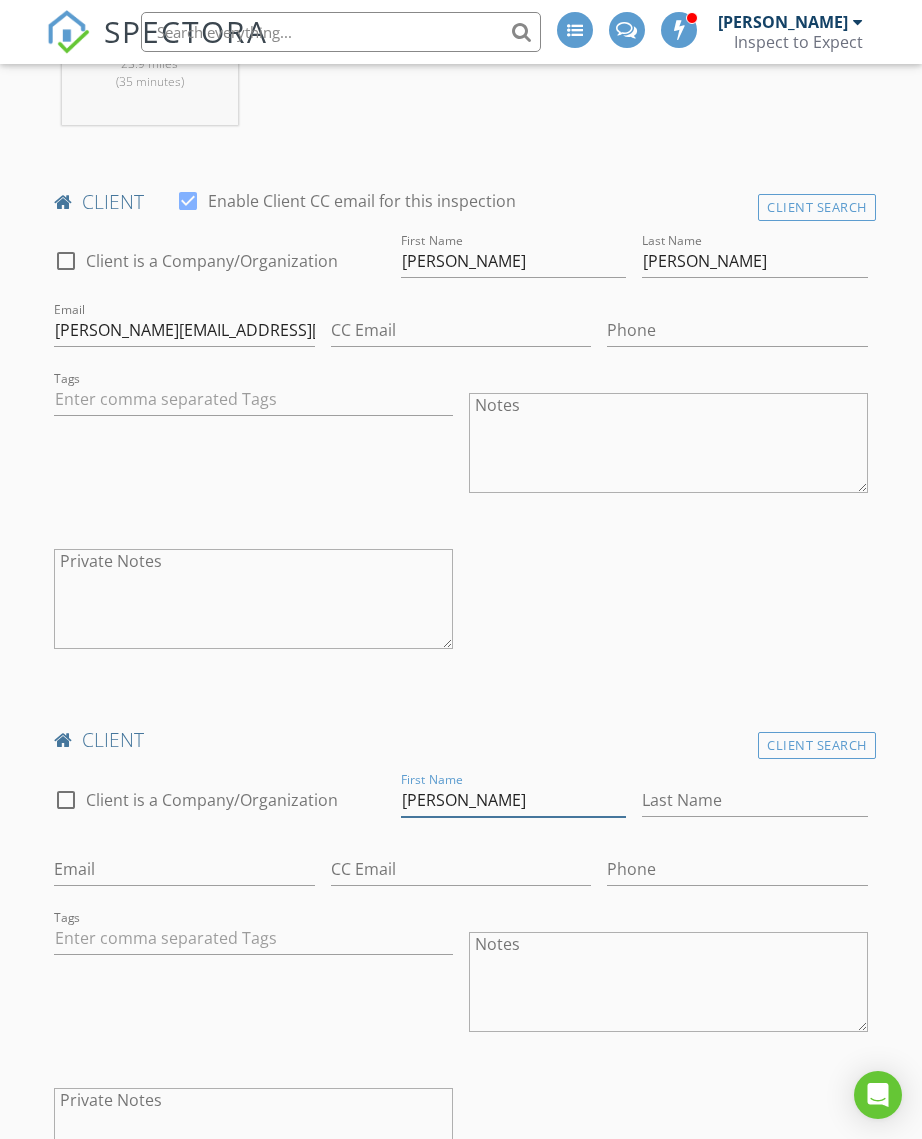 type on "[PERSON_NAME]" 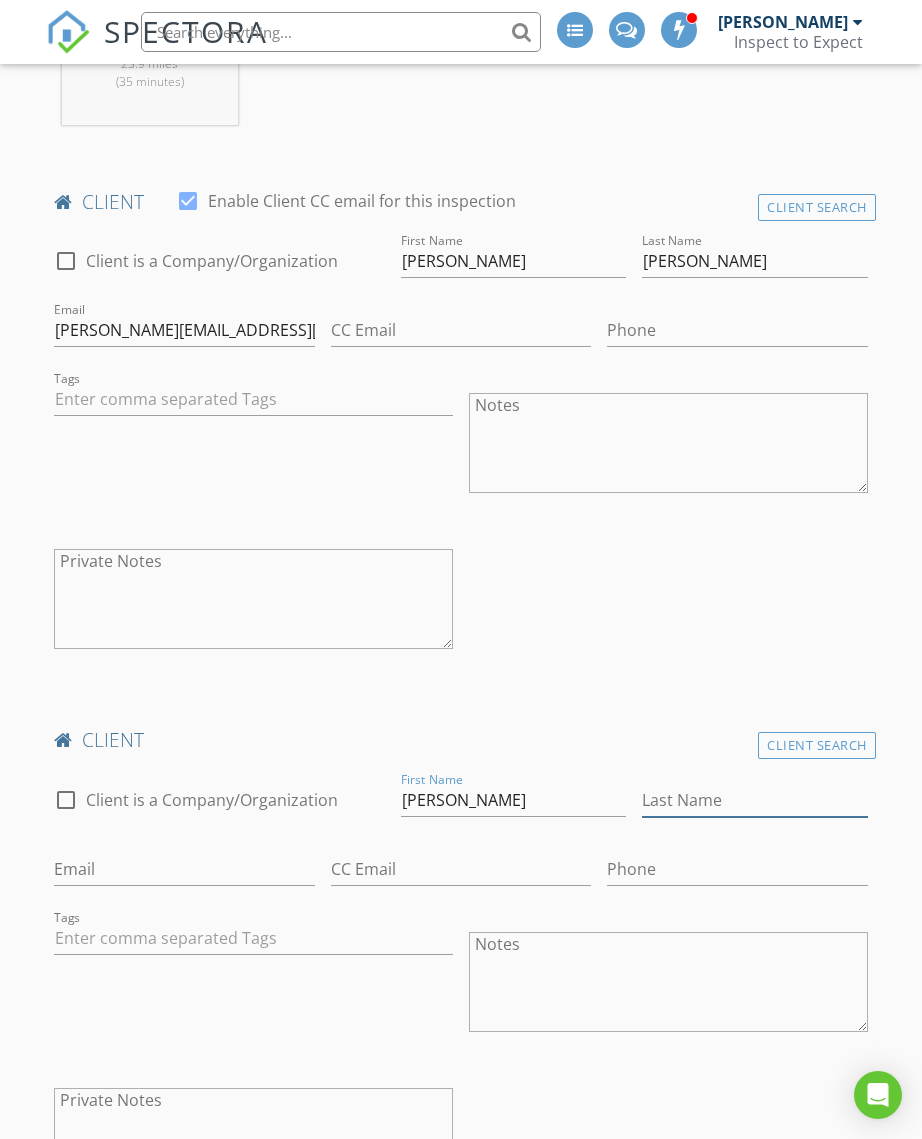 click on "Last Name" at bounding box center (755, 800) 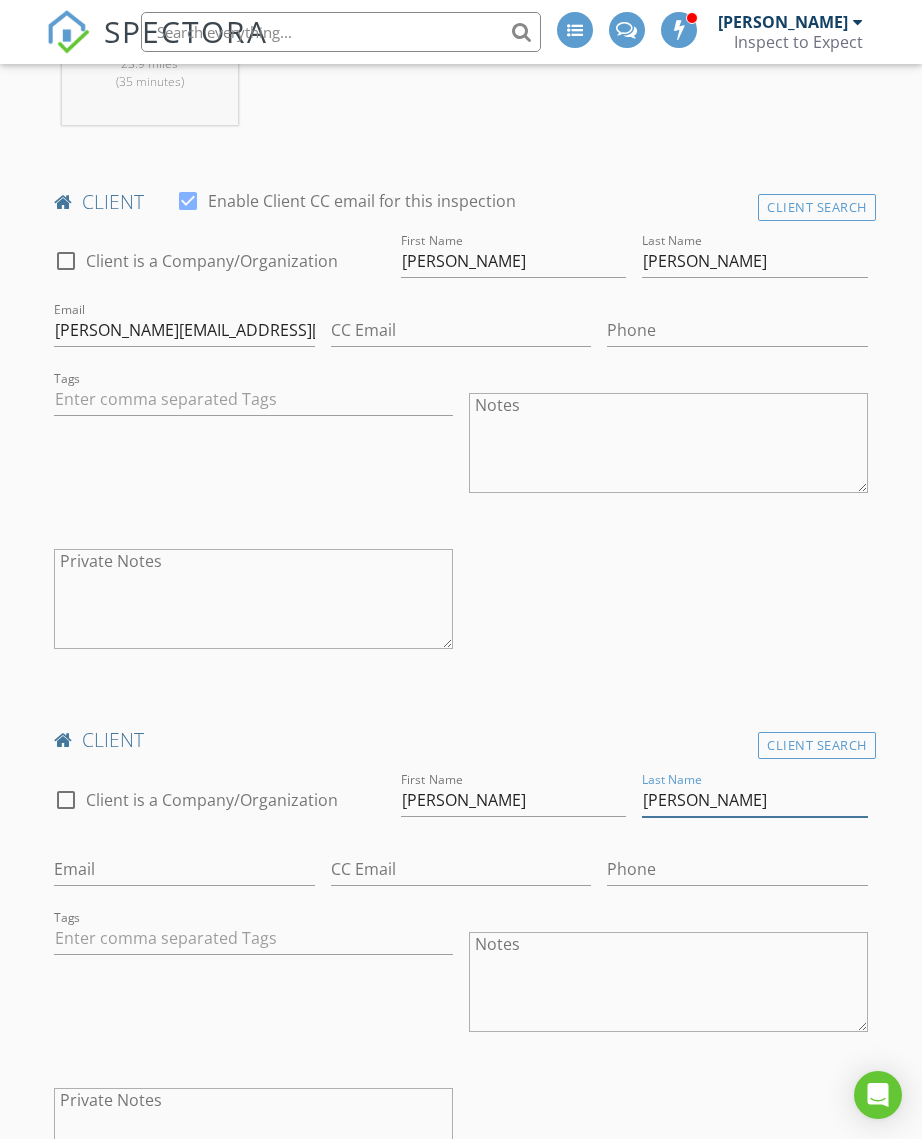 type on "[PERSON_NAME]" 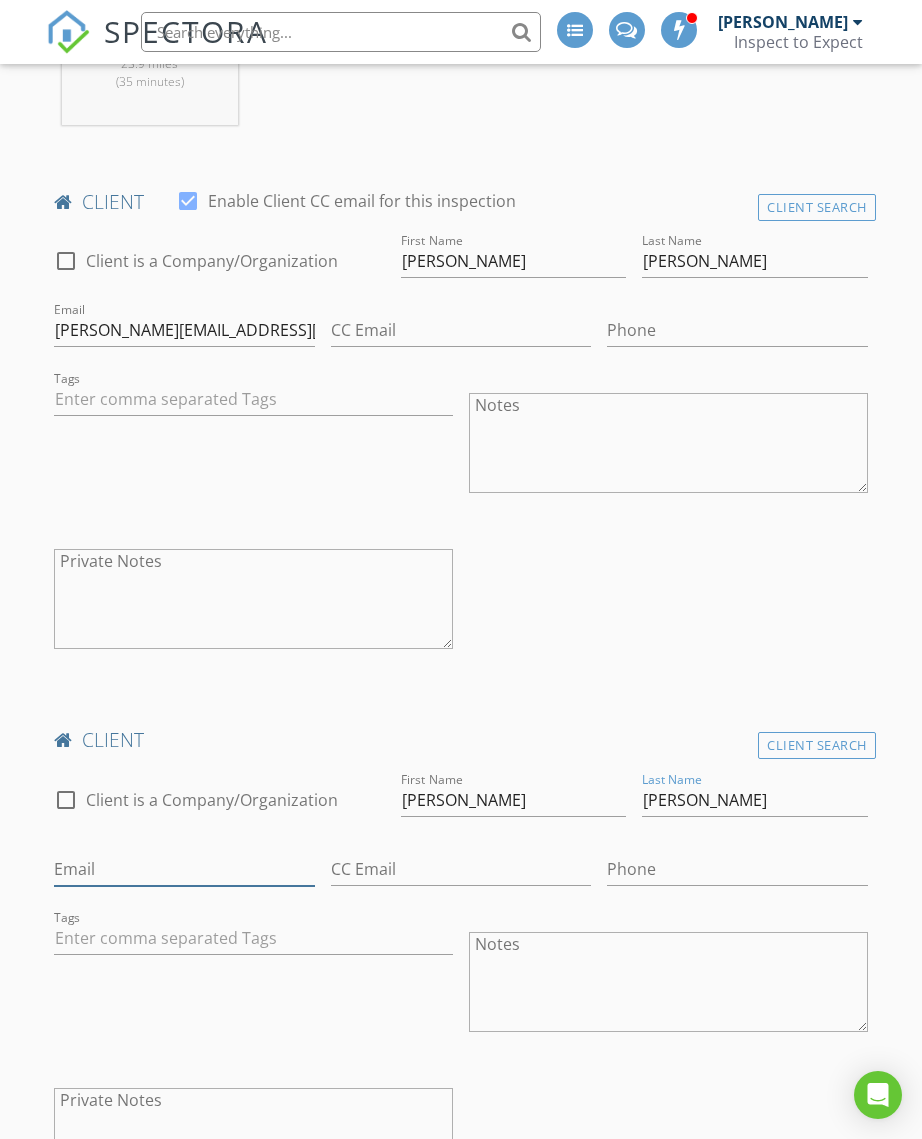 click on "Email" at bounding box center [184, 869] 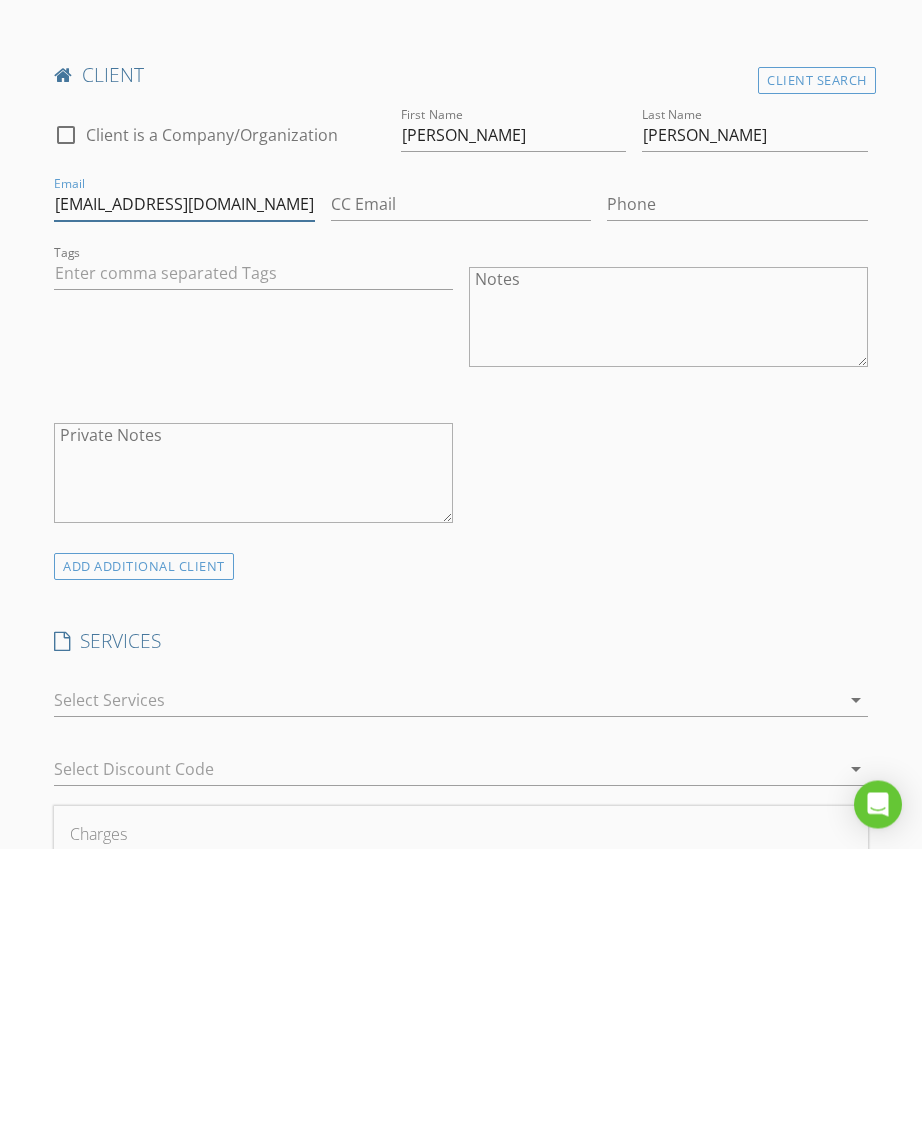 scroll, scrollTop: 1344, scrollLeft: 0, axis: vertical 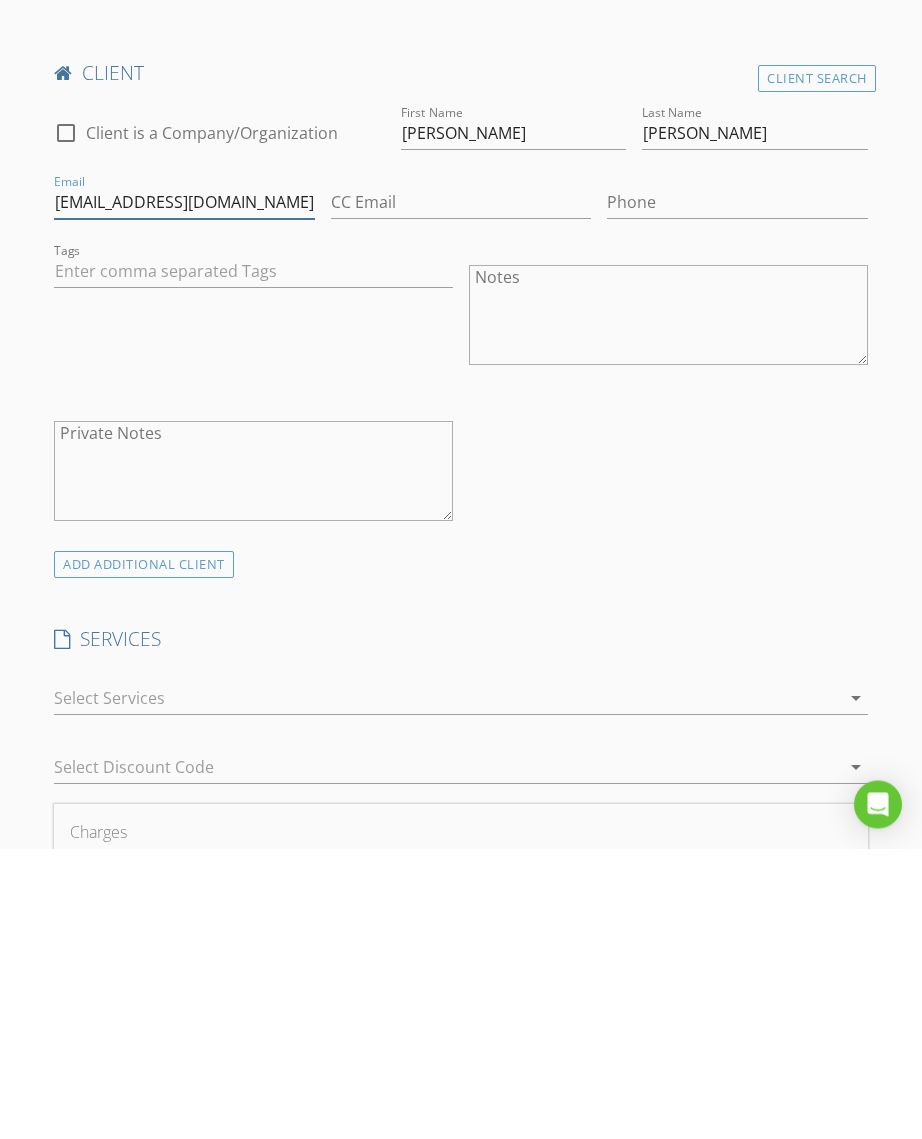 type on "Traciezhawes@icloud.com" 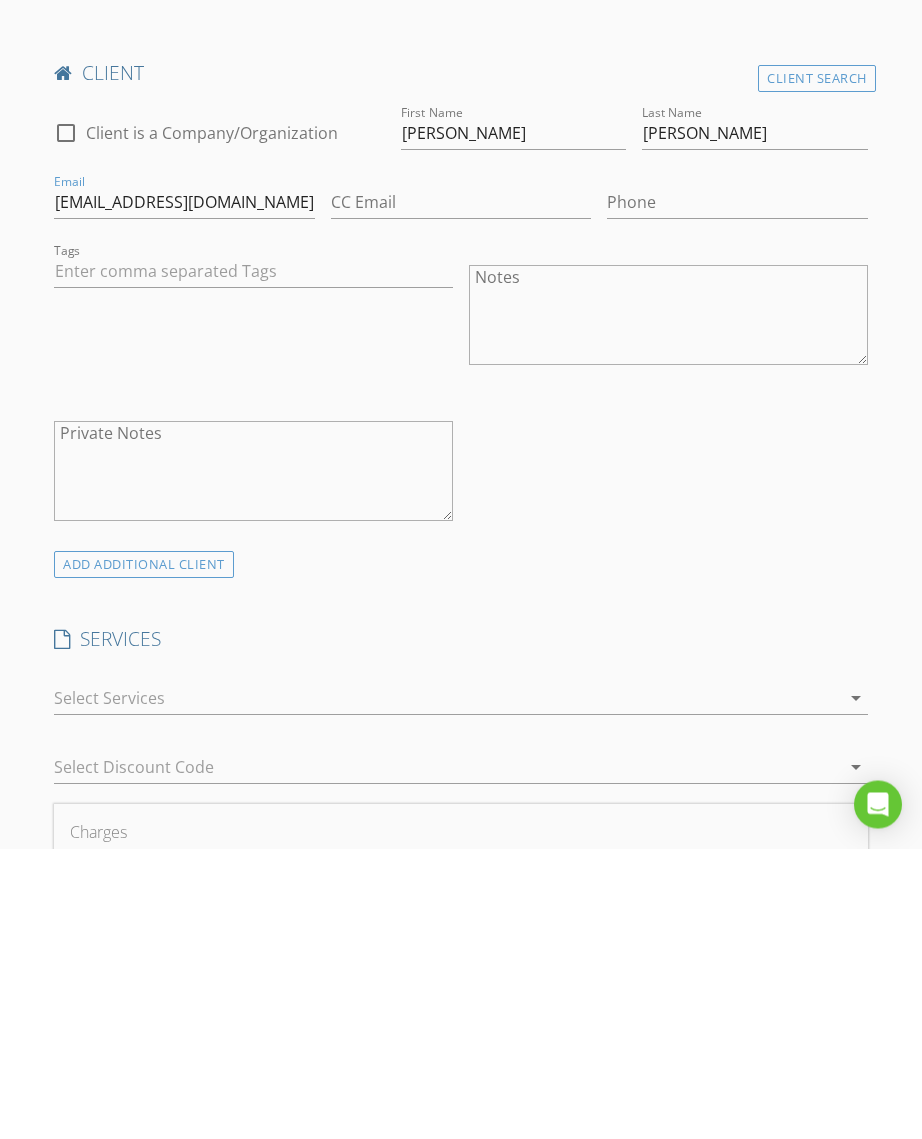click on "arrow_drop_down" at bounding box center [856, 989] 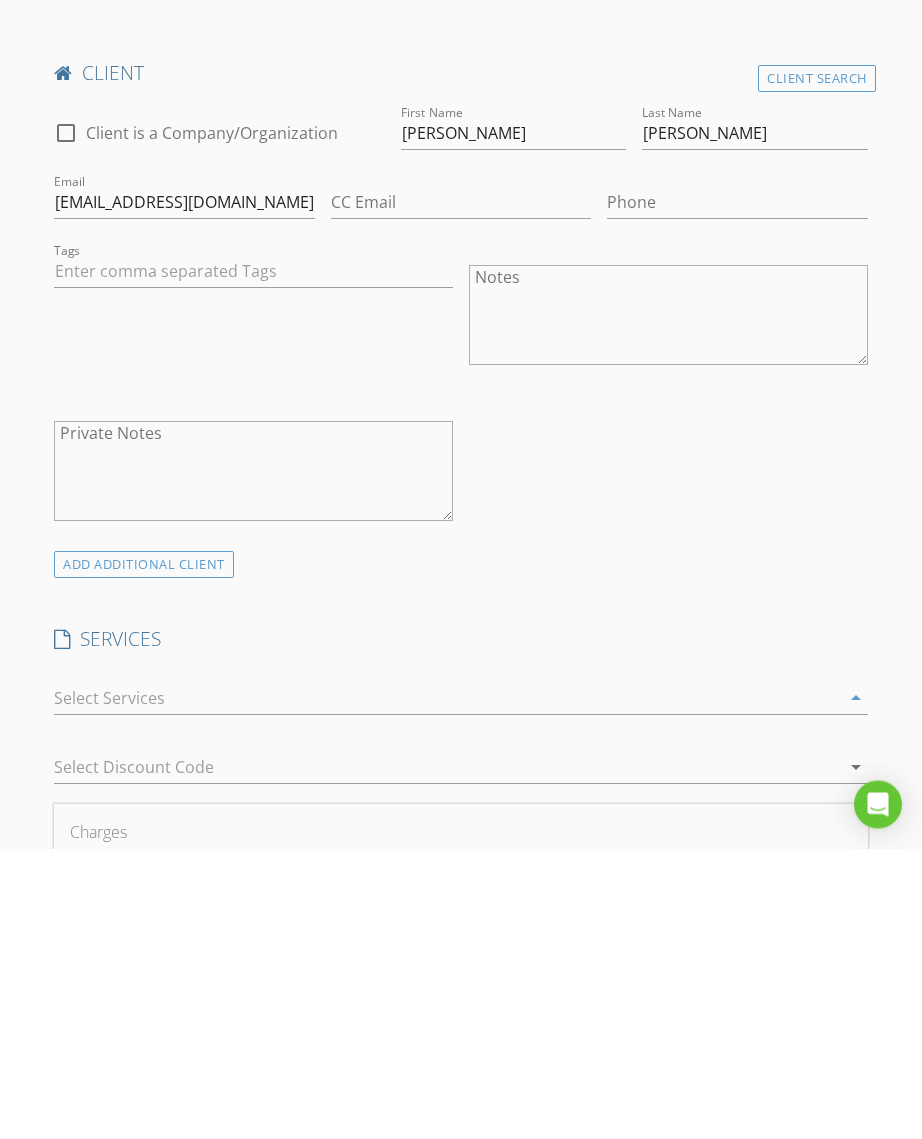 scroll, scrollTop: 1635, scrollLeft: 0, axis: vertical 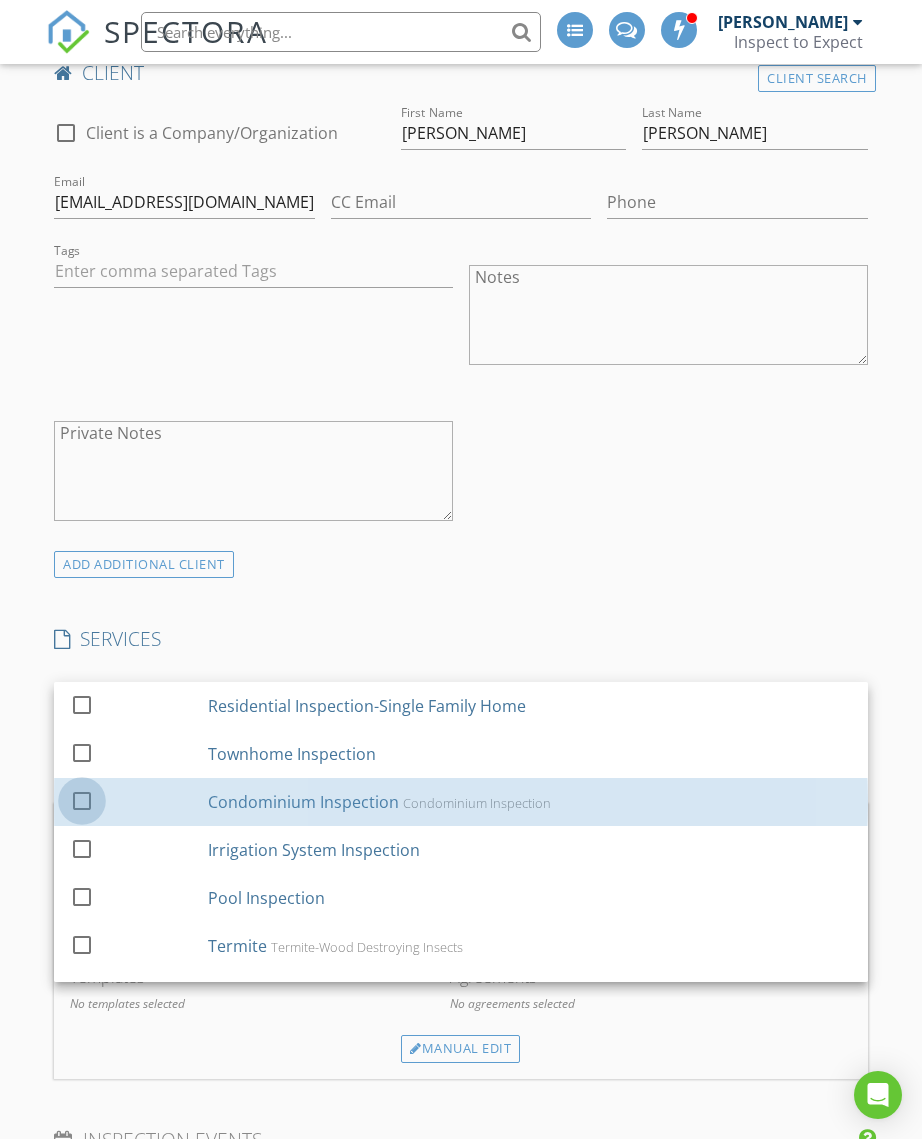 click at bounding box center [82, 800] 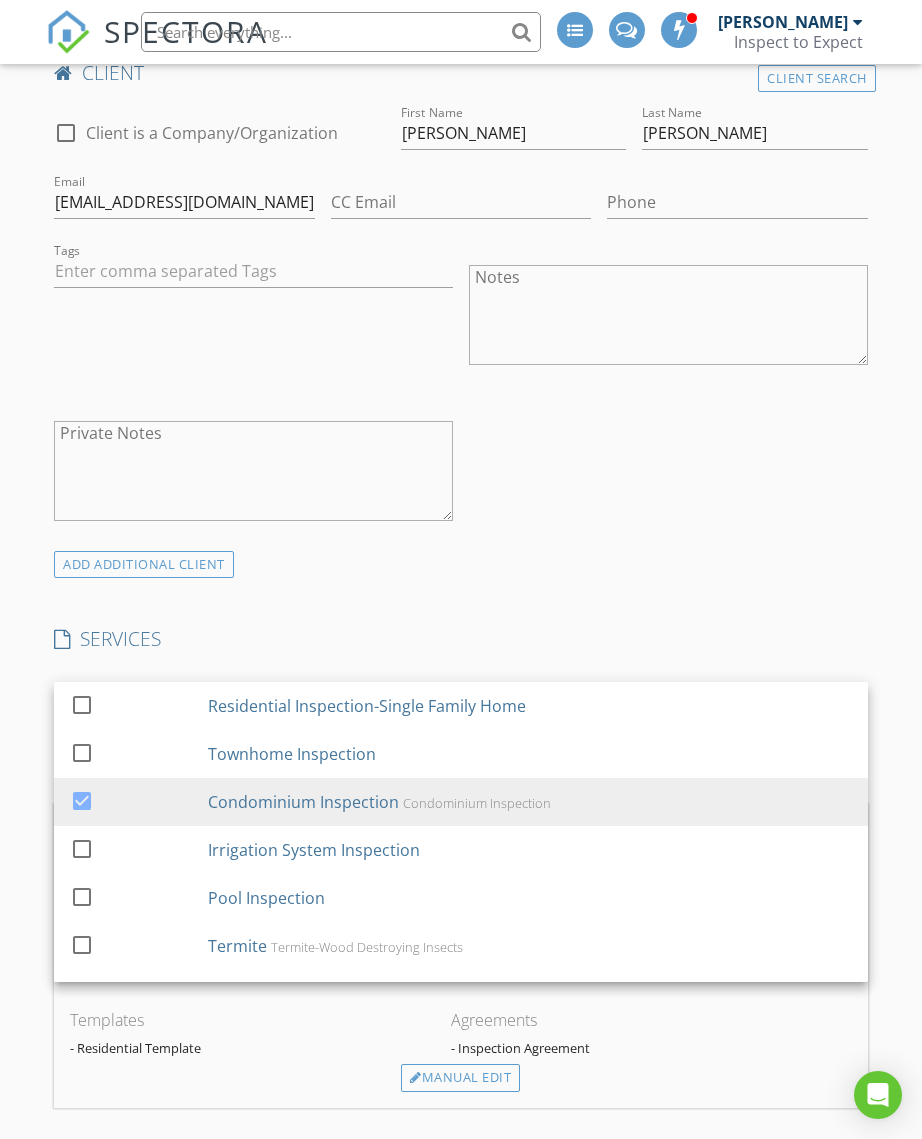 click on "ADD ADDITIONAL client" at bounding box center (461, 564) 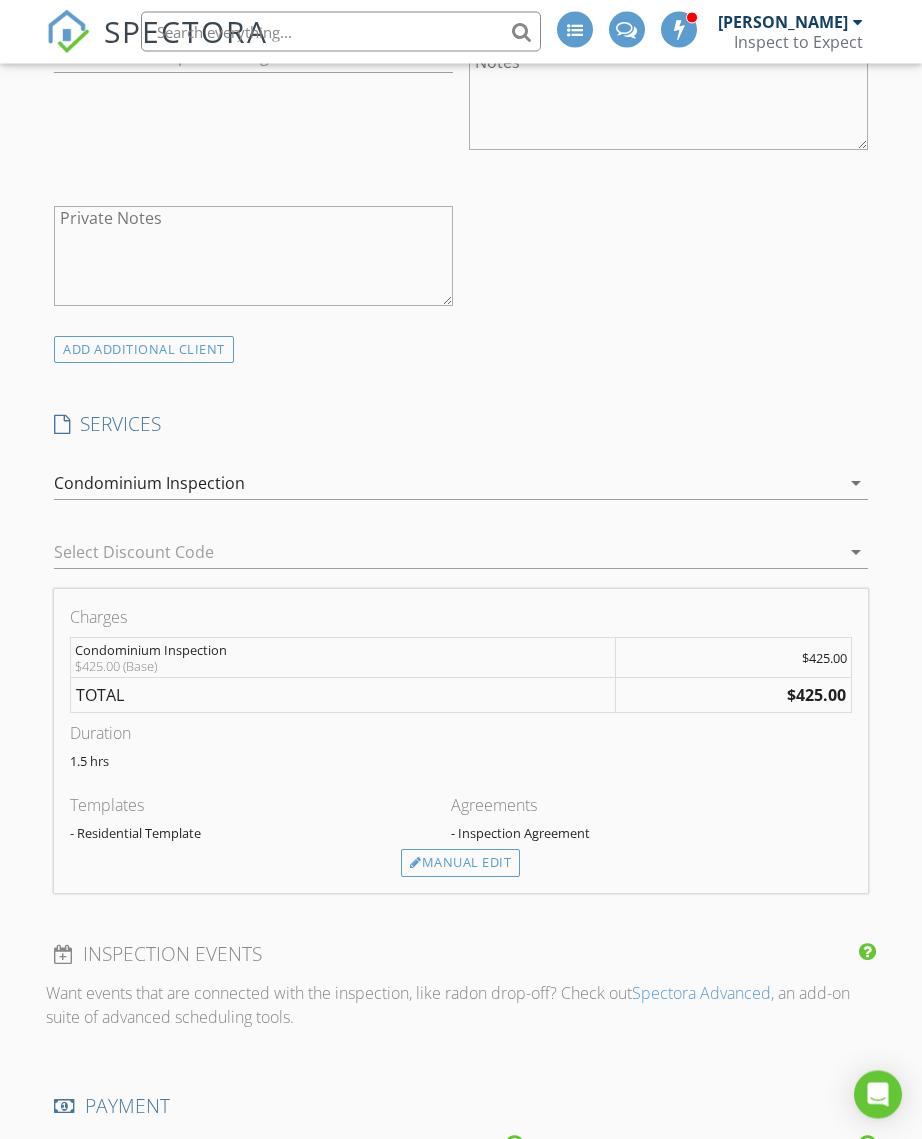 scroll, scrollTop: 1852, scrollLeft: 0, axis: vertical 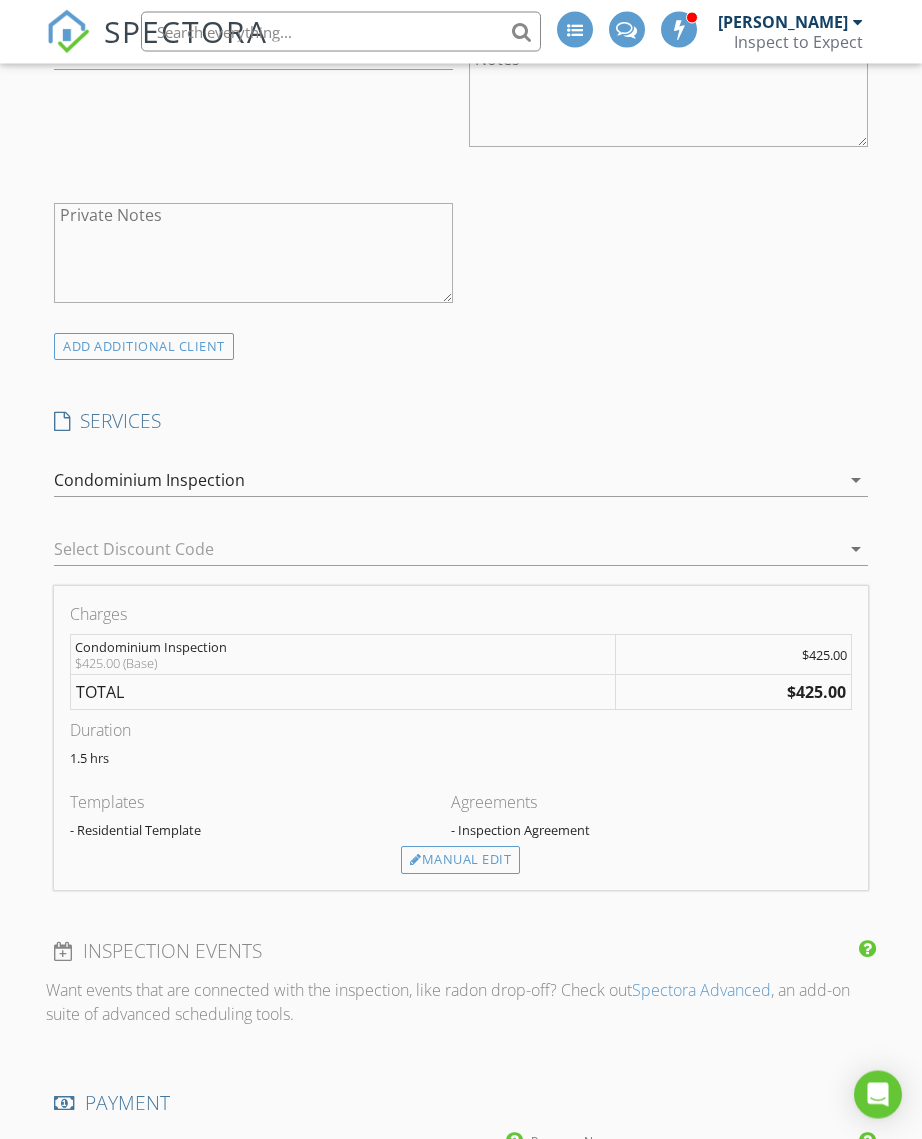 click on "Manual Edit" at bounding box center (460, 861) 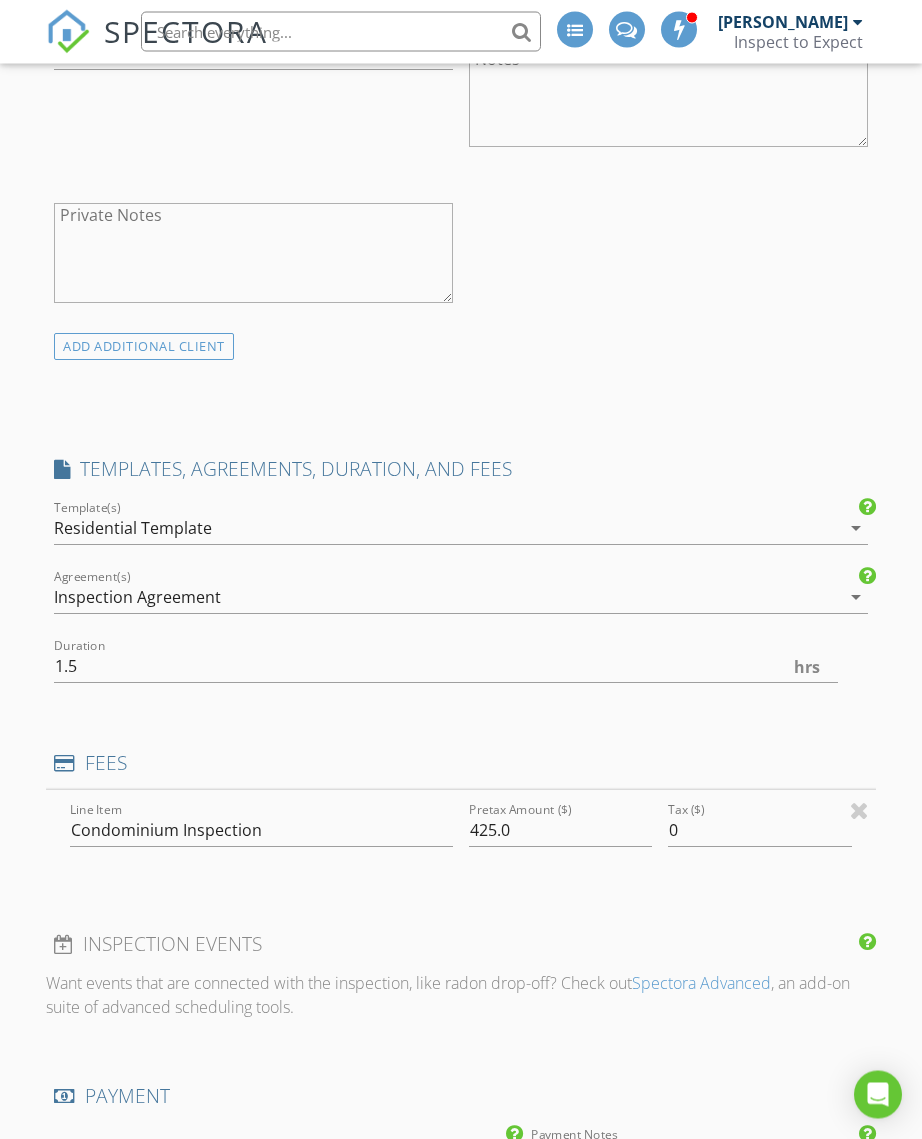 scroll, scrollTop: 1853, scrollLeft: 0, axis: vertical 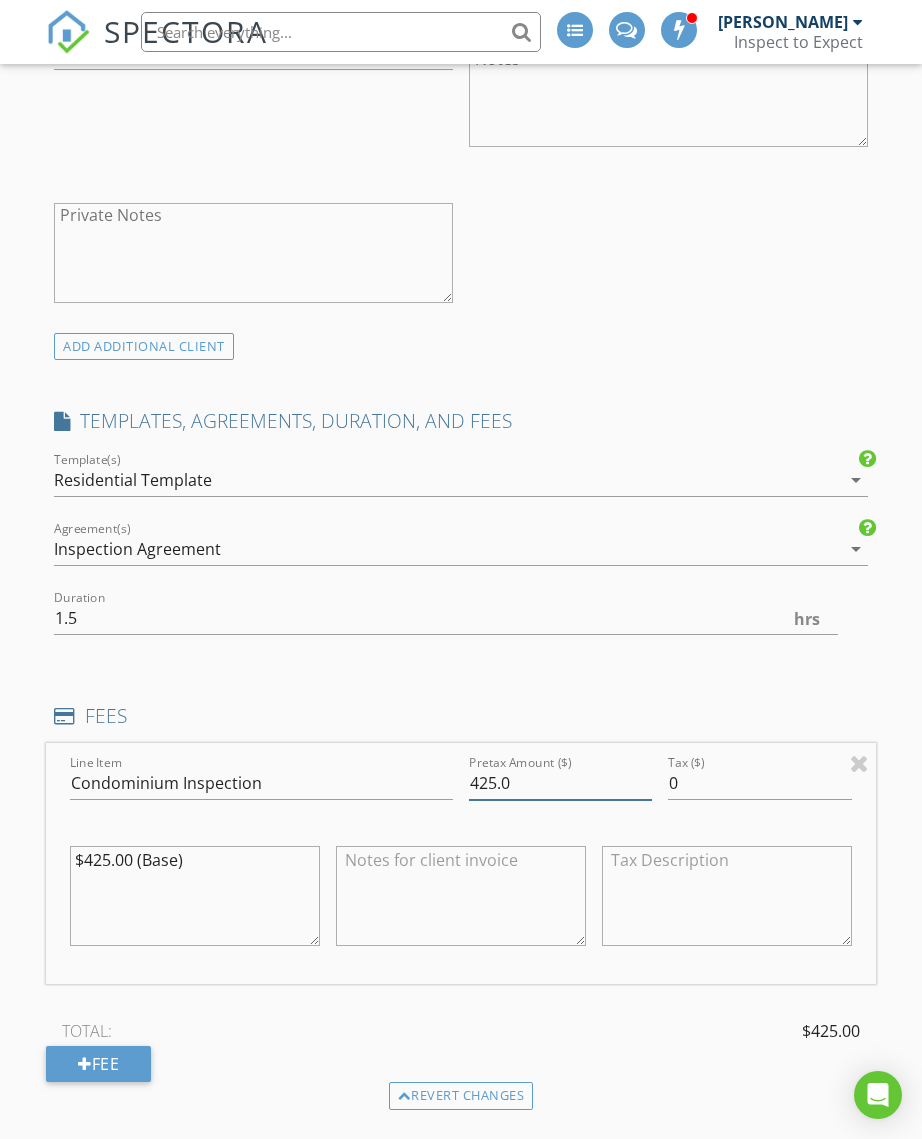 click on "425.0" at bounding box center (560, 783) 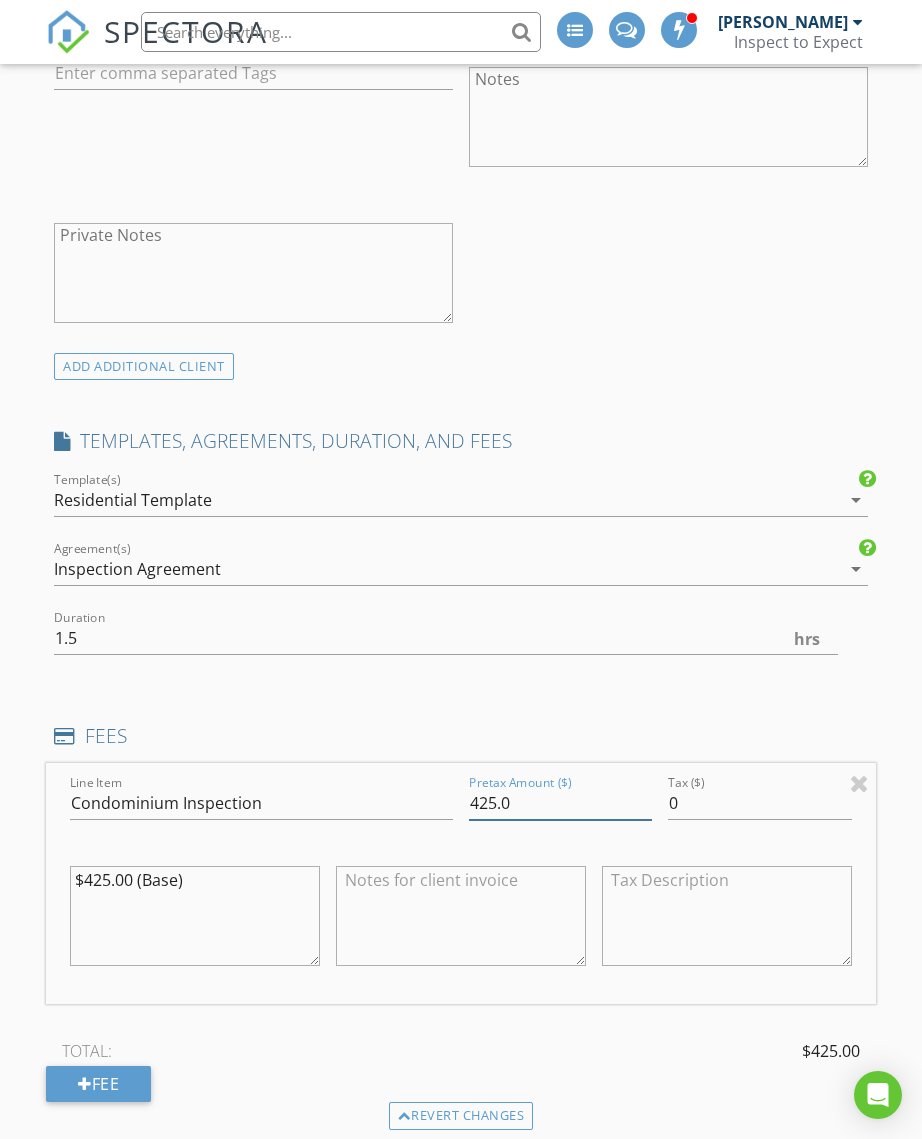 scroll, scrollTop: 1832, scrollLeft: 0, axis: vertical 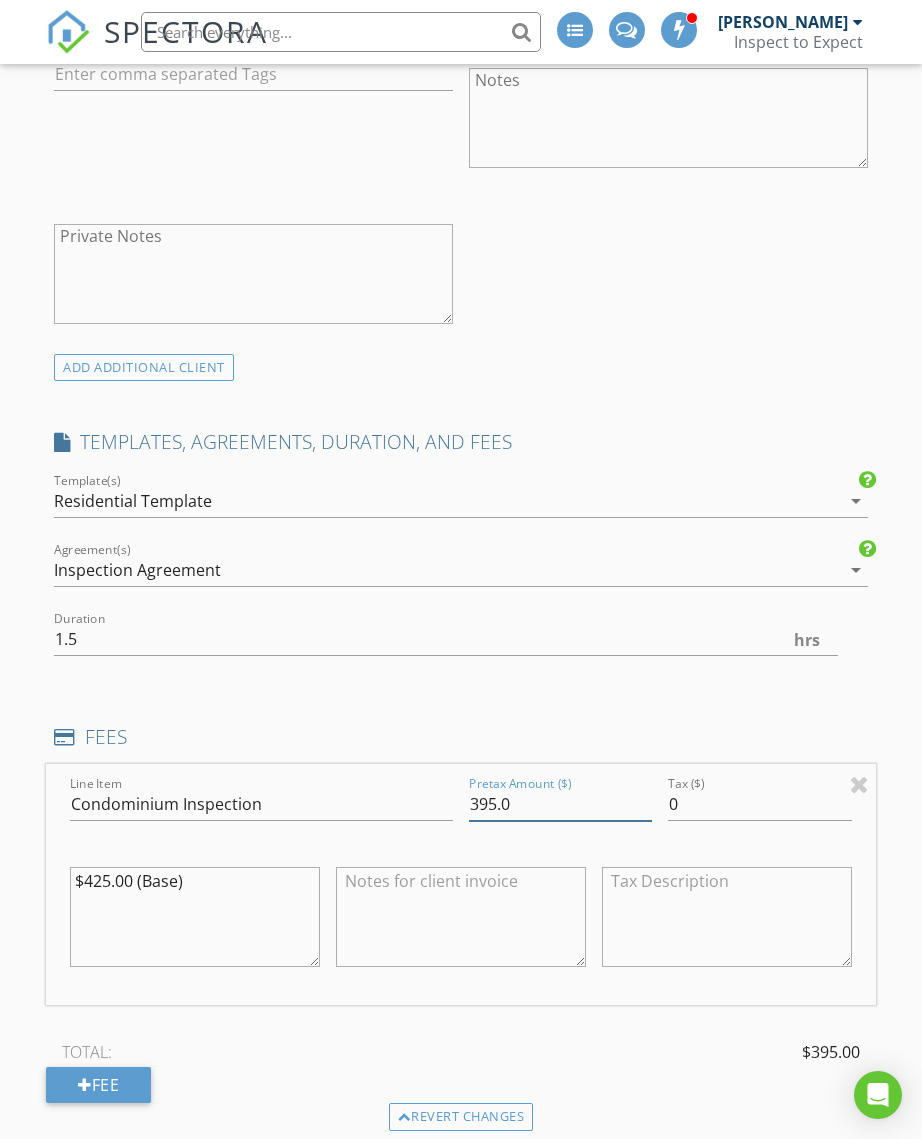 type on "395.0" 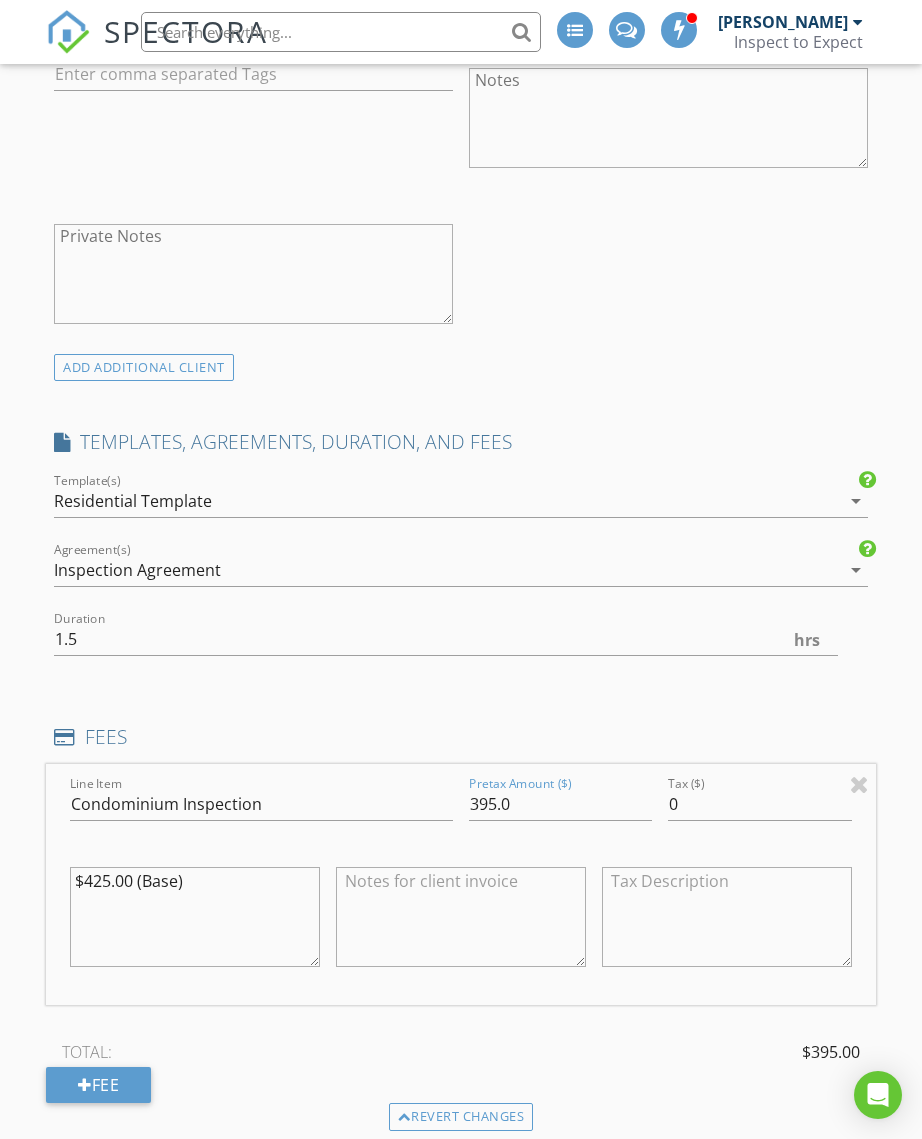 click on "INSPECTOR(S)
check_box   Michael Wilke   PRIMARY   Michael Wilke arrow_drop_down   check_box_outline_blank Michael Wilke specifically requested
Date/Time
07/16/2025 2:00 PM
Location
Address Search       Address 535 N Michigan Ave   Unit 2612   City Chicago   State IL   Zip 60611   County Cook     Square Feet 850   Year Built 1959   Foundation arrow_drop_down     Michael Wilke     23.9 miles     (35 minutes)
client
check_box Enable Client CC email for this inspection   Client Search     check_box_outline_blank Client is a Company/Organization     First Name Mathew   Last Name Hawes   Email Mathew.hawes@hotmail.com   CC Email   Phone         Tags         Notes   Private Notes
client
Client Search     check_box_outline_blank Client is a Company/Organization     First Name Tracie   Last Name Hawes   Email Traciezhawes@icloud.com" at bounding box center (461, 688) 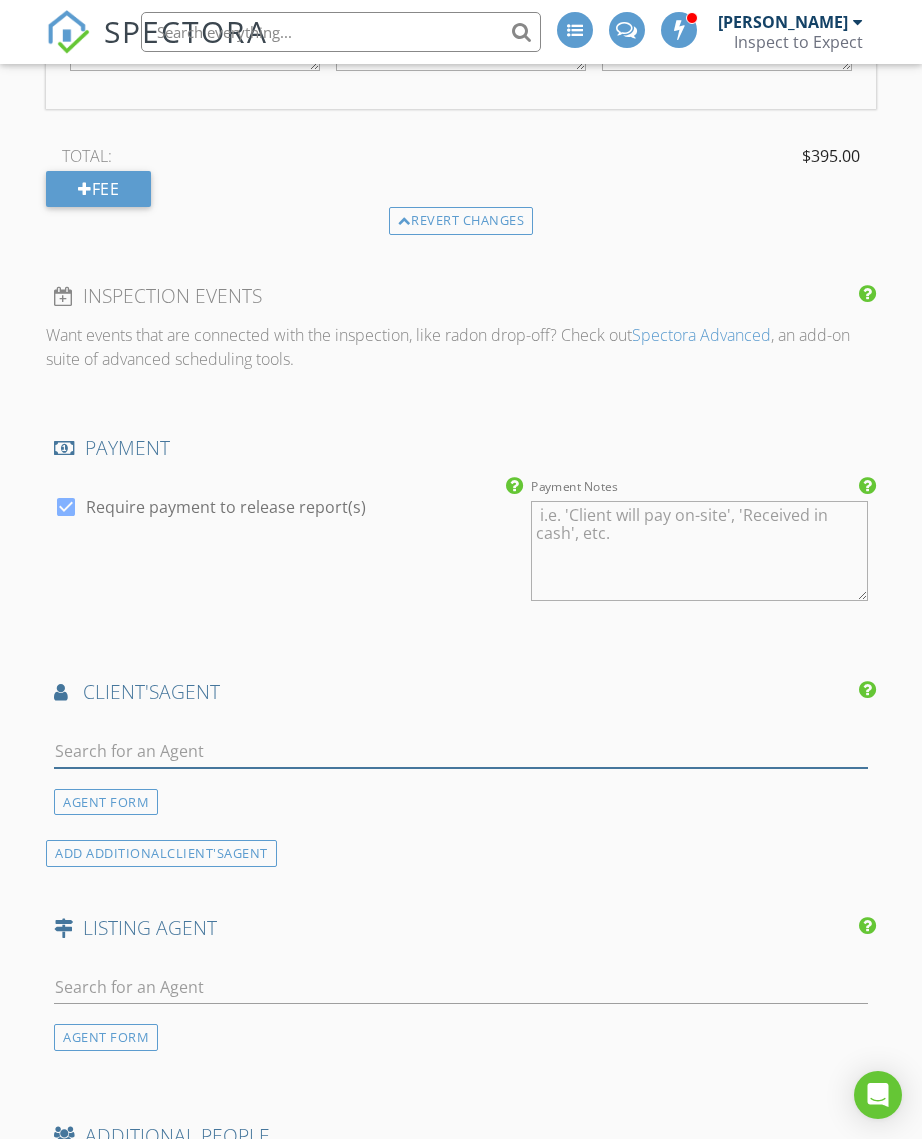 click at bounding box center (461, 751) 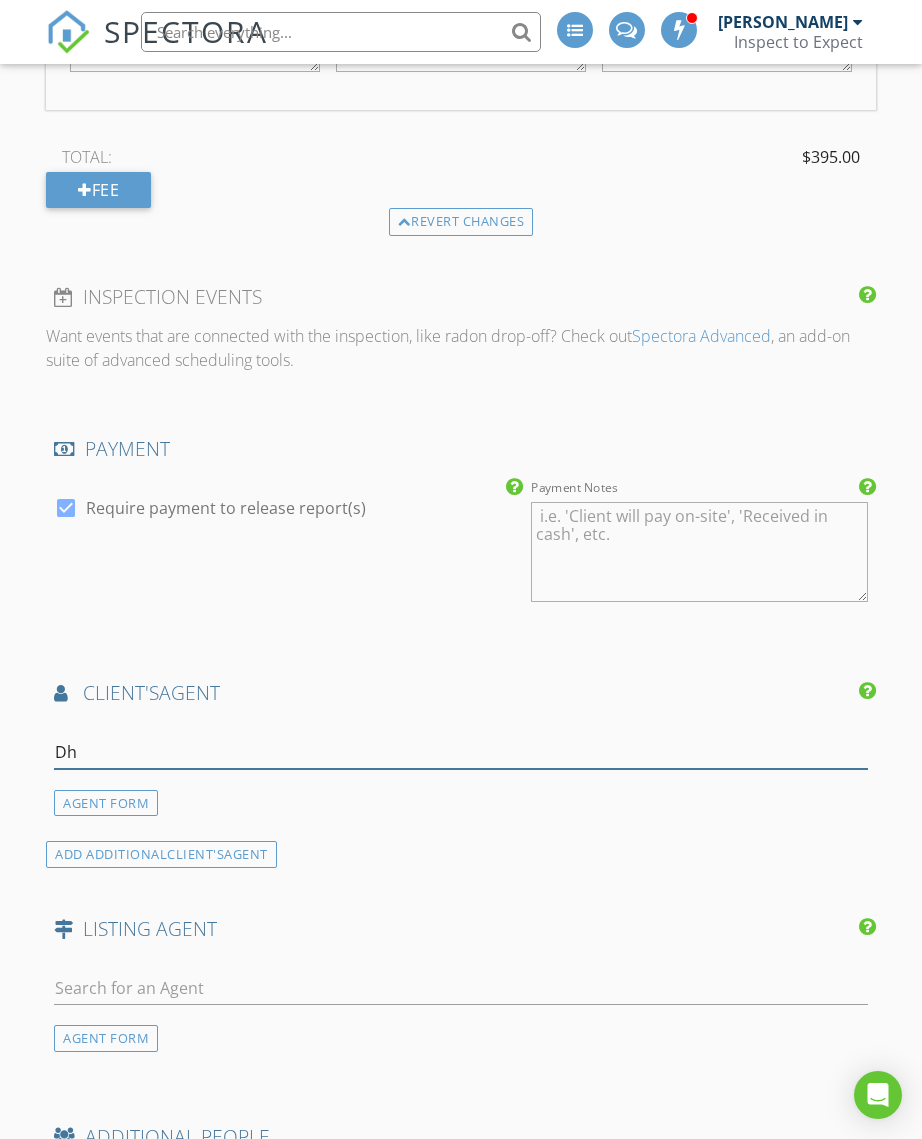 type on "Dhw" 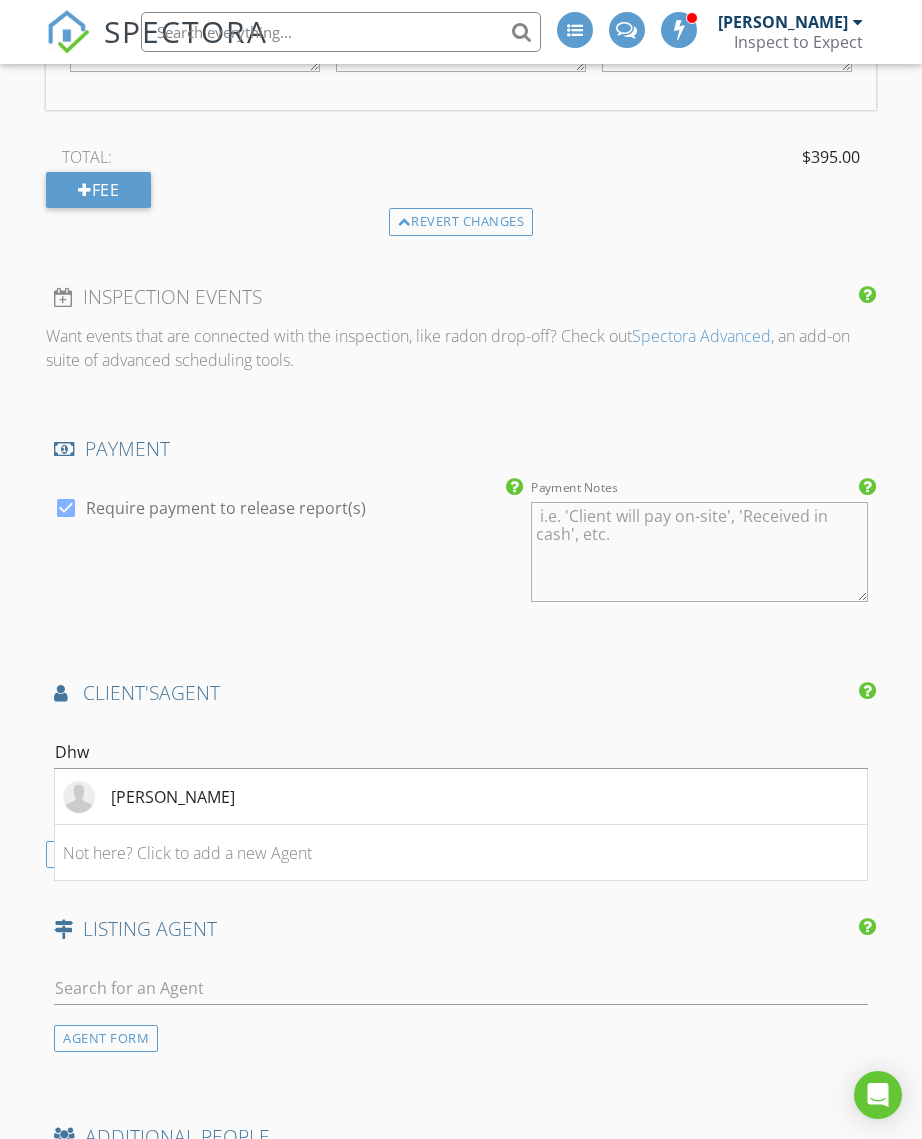 click on "[PERSON_NAME]" at bounding box center [461, 797] 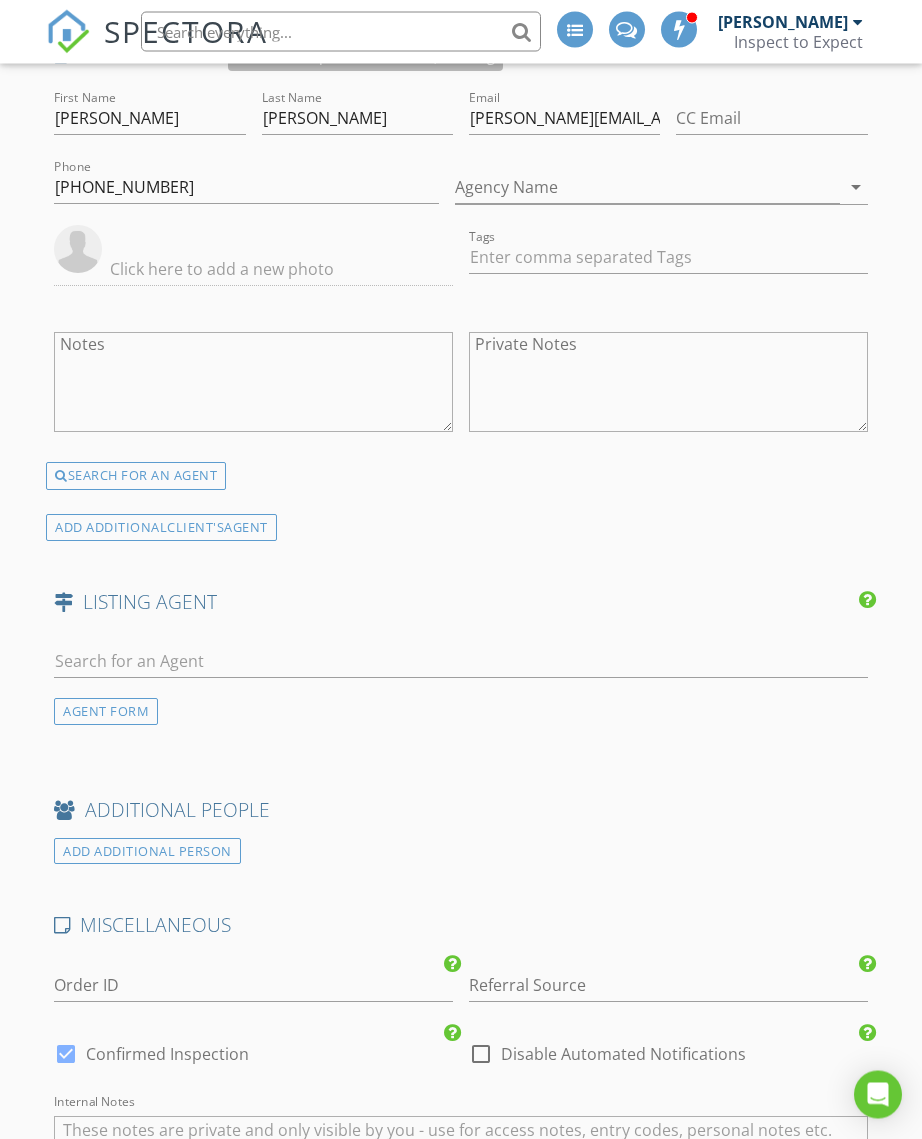 scroll, scrollTop: 3365, scrollLeft: 0, axis: vertical 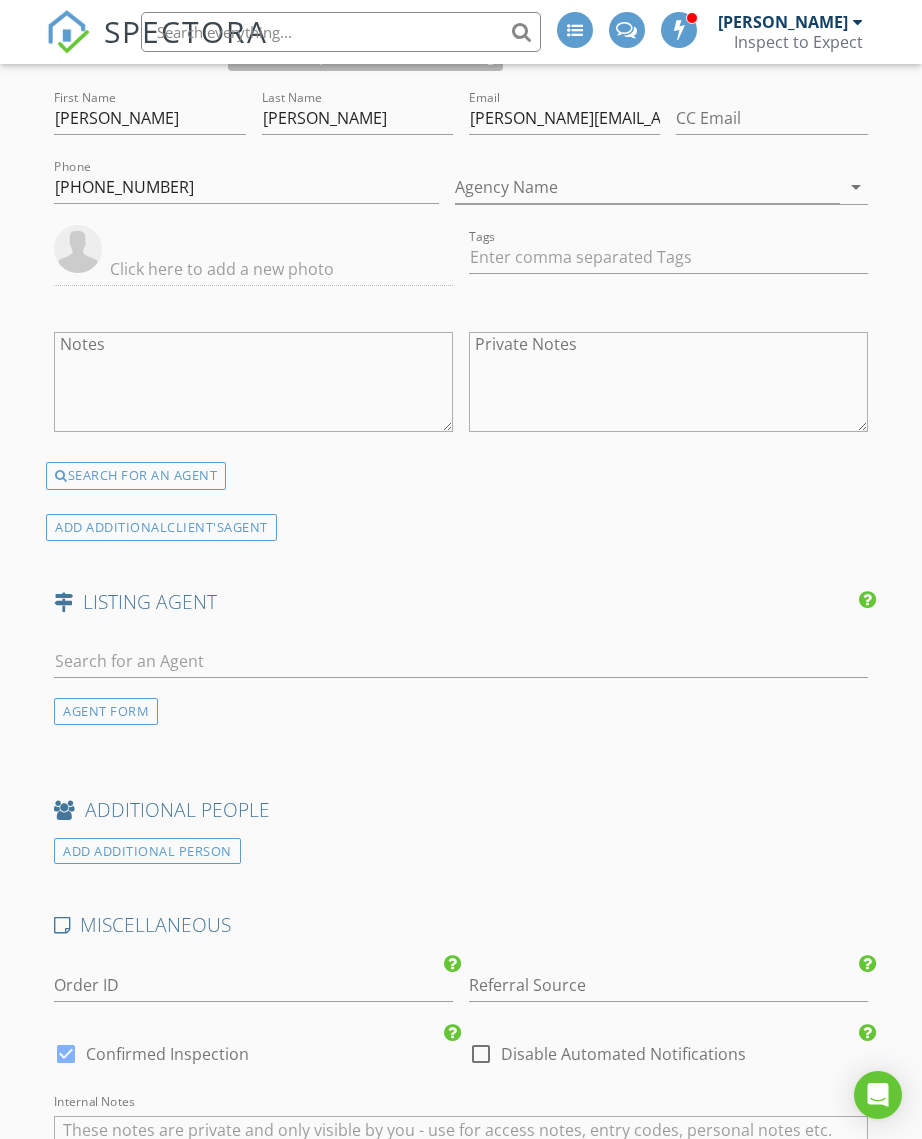 click on "AGENT FORM" at bounding box center (106, 711) 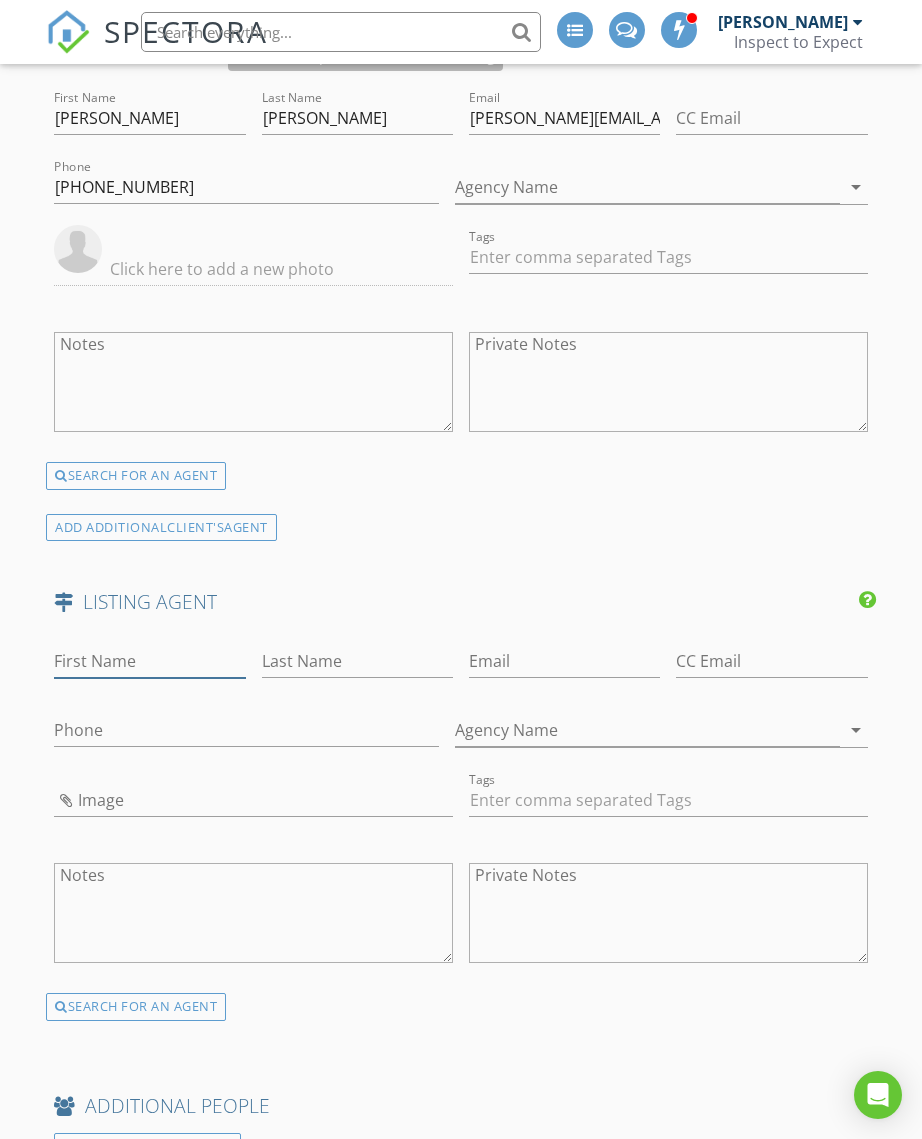 click on "First Name" at bounding box center (149, 661) 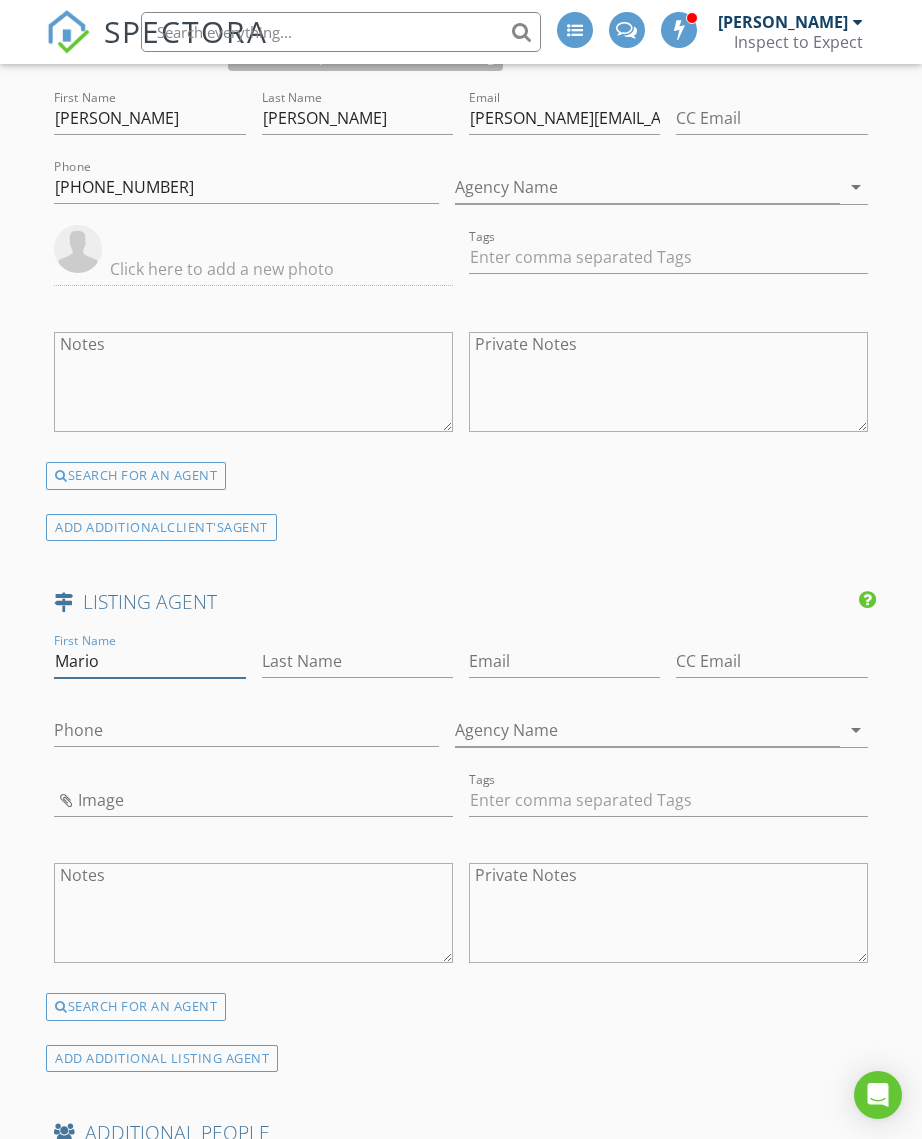 type on "Mario" 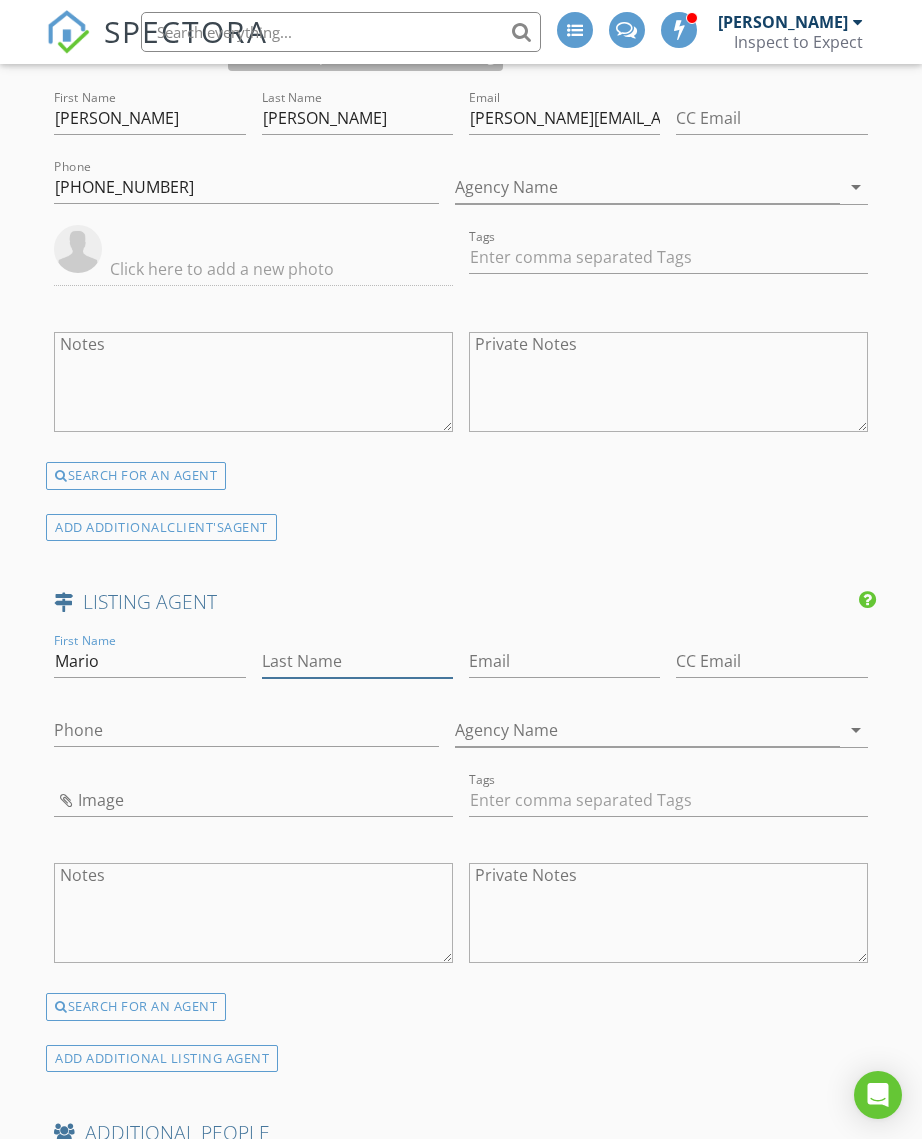 click on "Last Name" at bounding box center [357, 661] 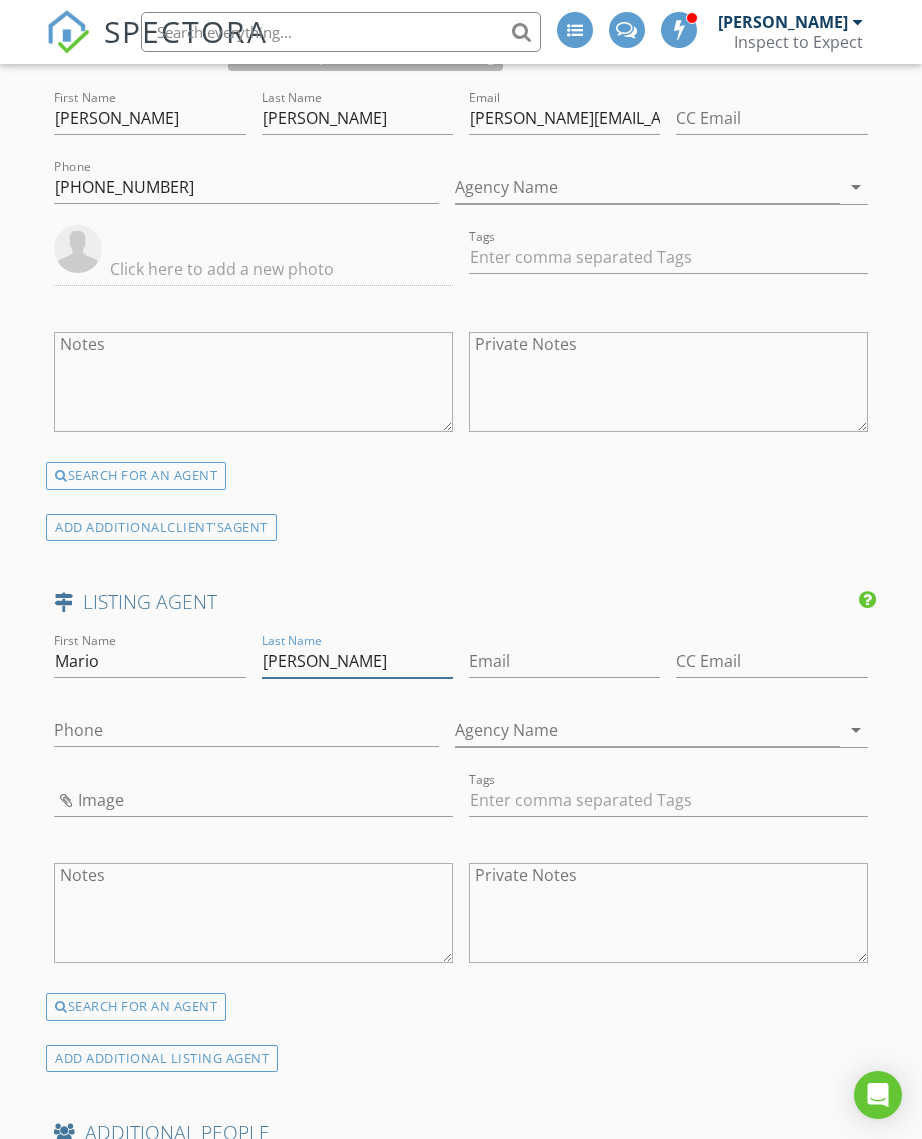type on "Greco" 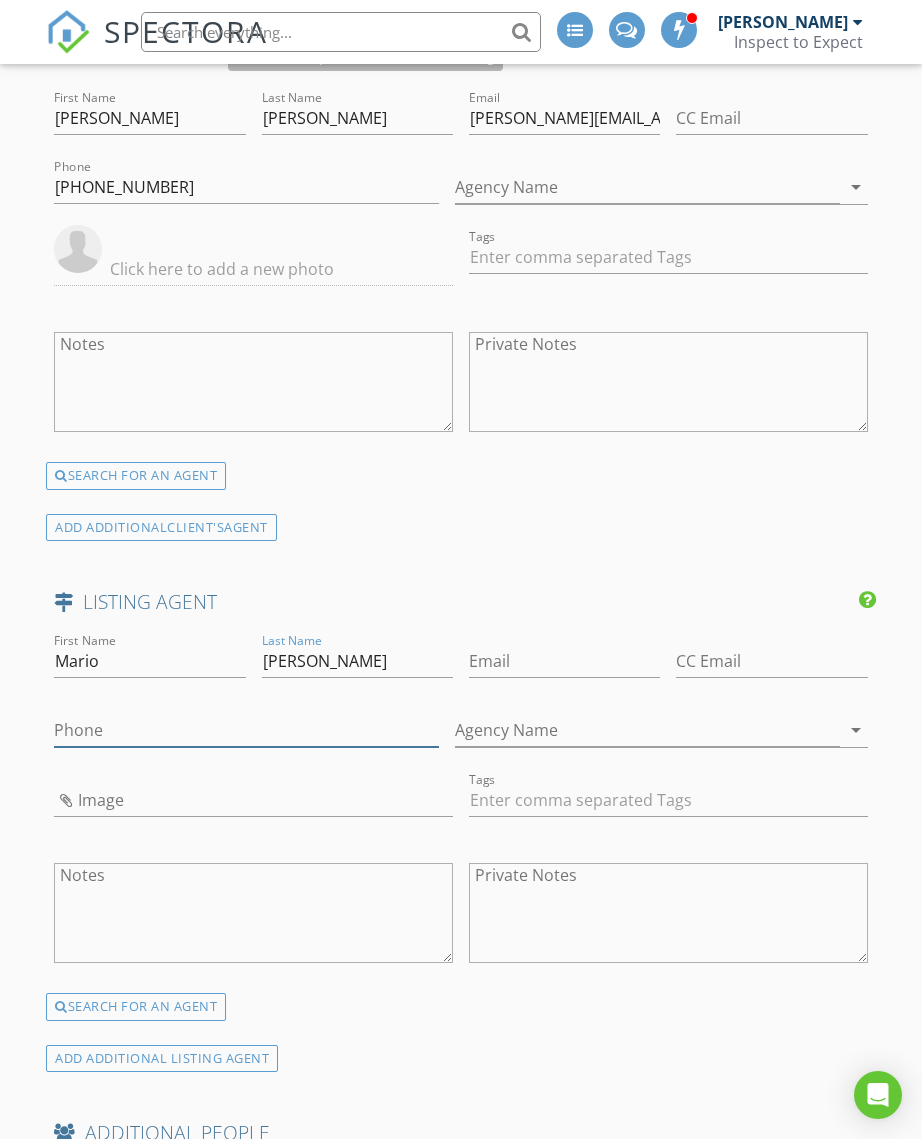 click on "Phone" at bounding box center (246, 730) 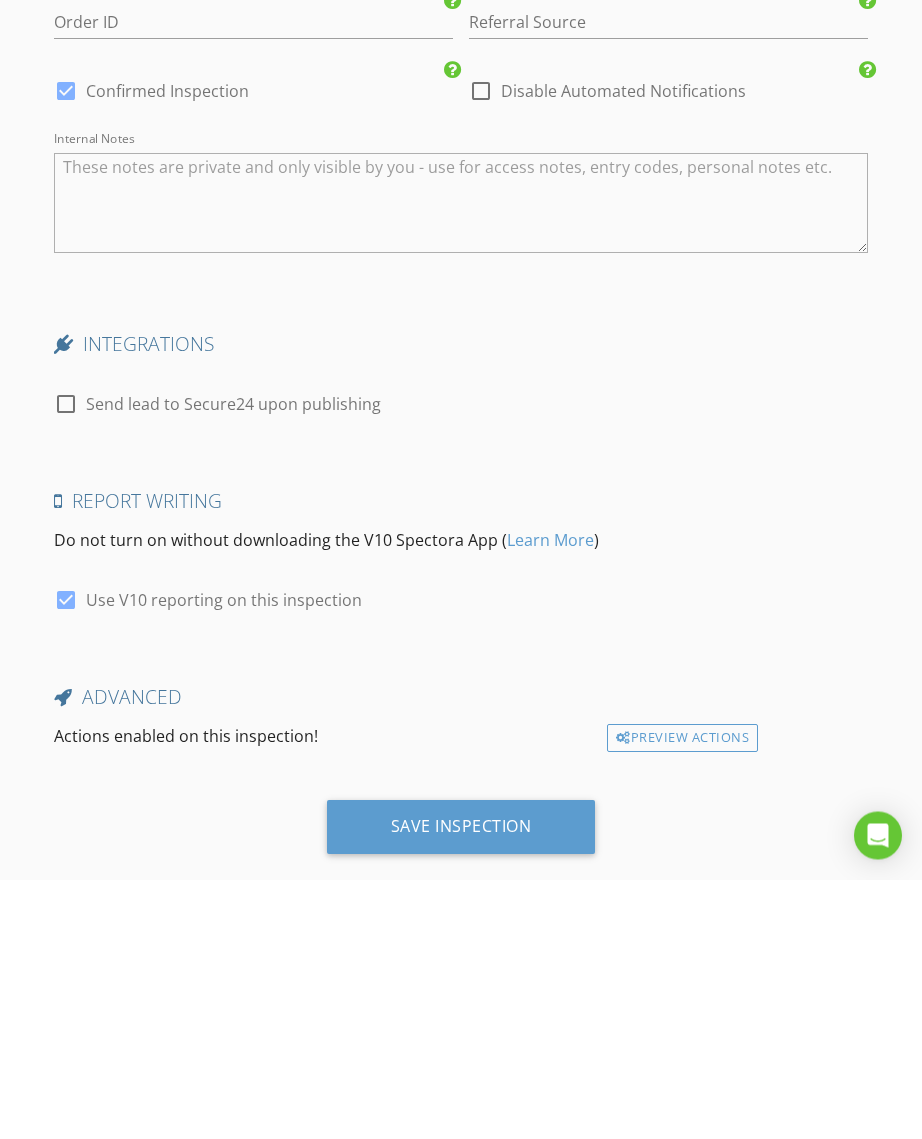 scroll, scrollTop: 4567, scrollLeft: 0, axis: vertical 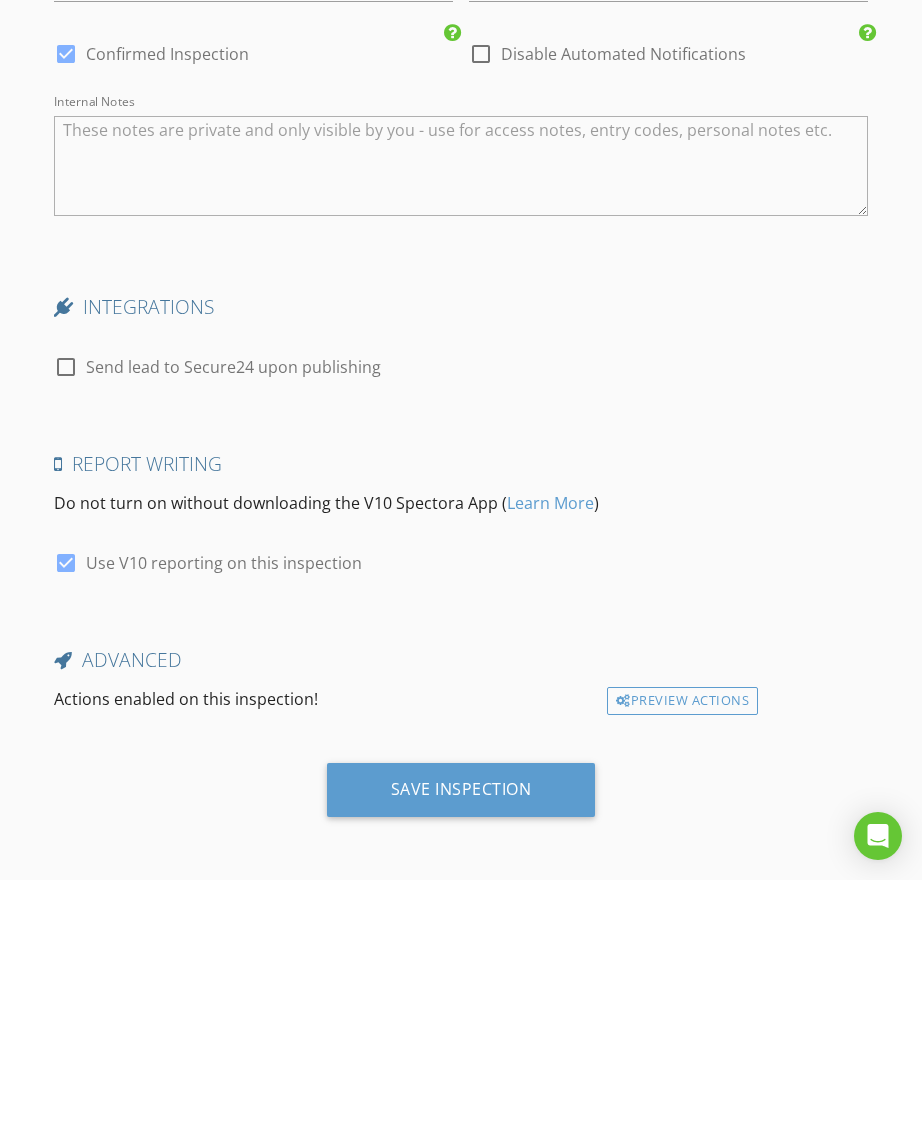type on "[PHONE_NUMBER]" 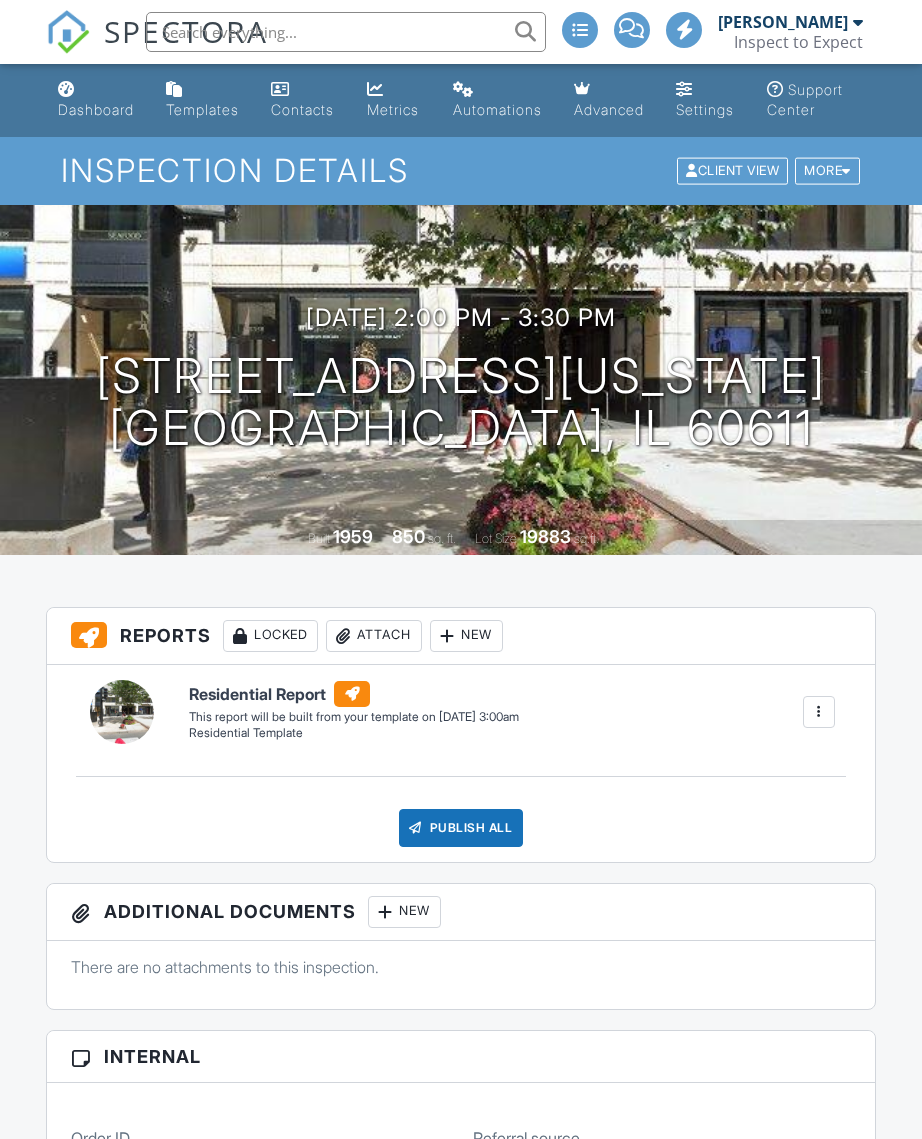 scroll, scrollTop: 0, scrollLeft: 0, axis: both 